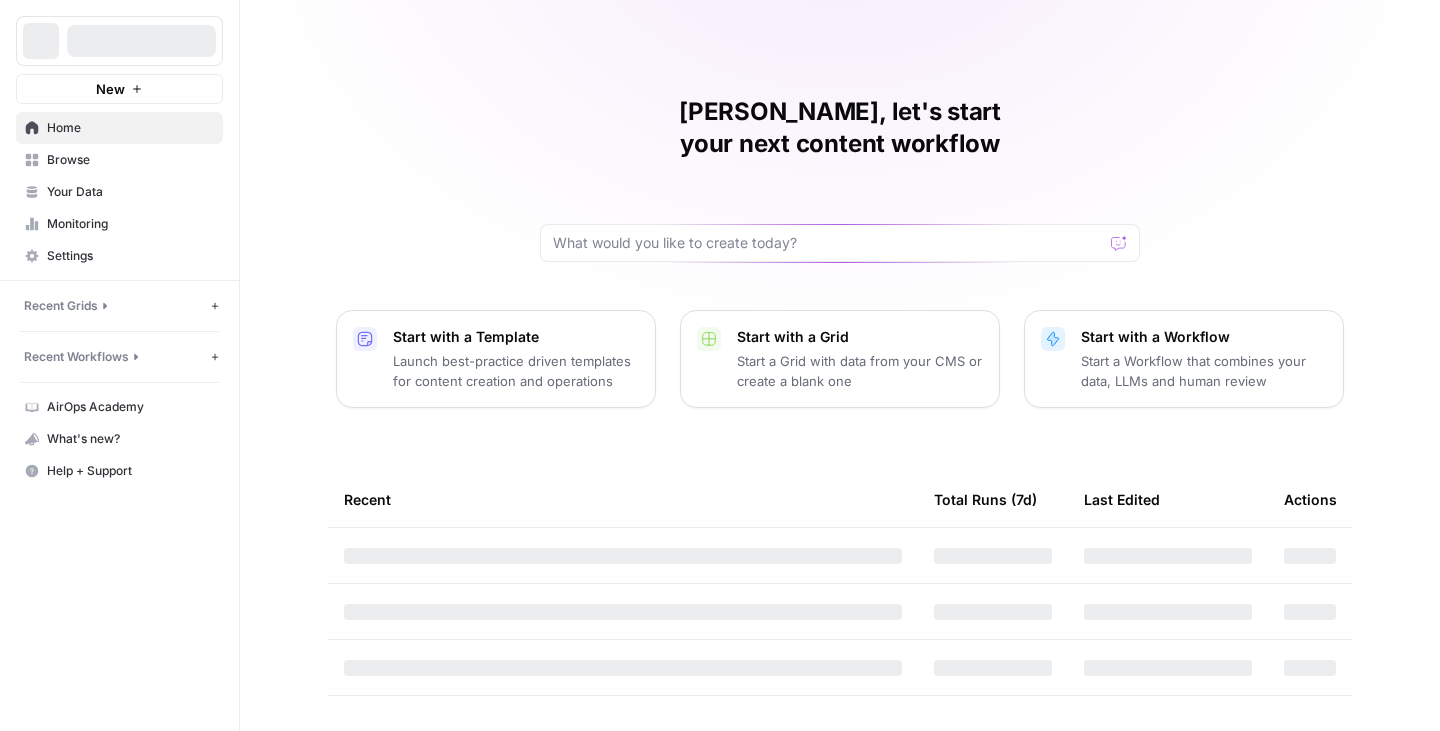 scroll, scrollTop: 0, scrollLeft: 0, axis: both 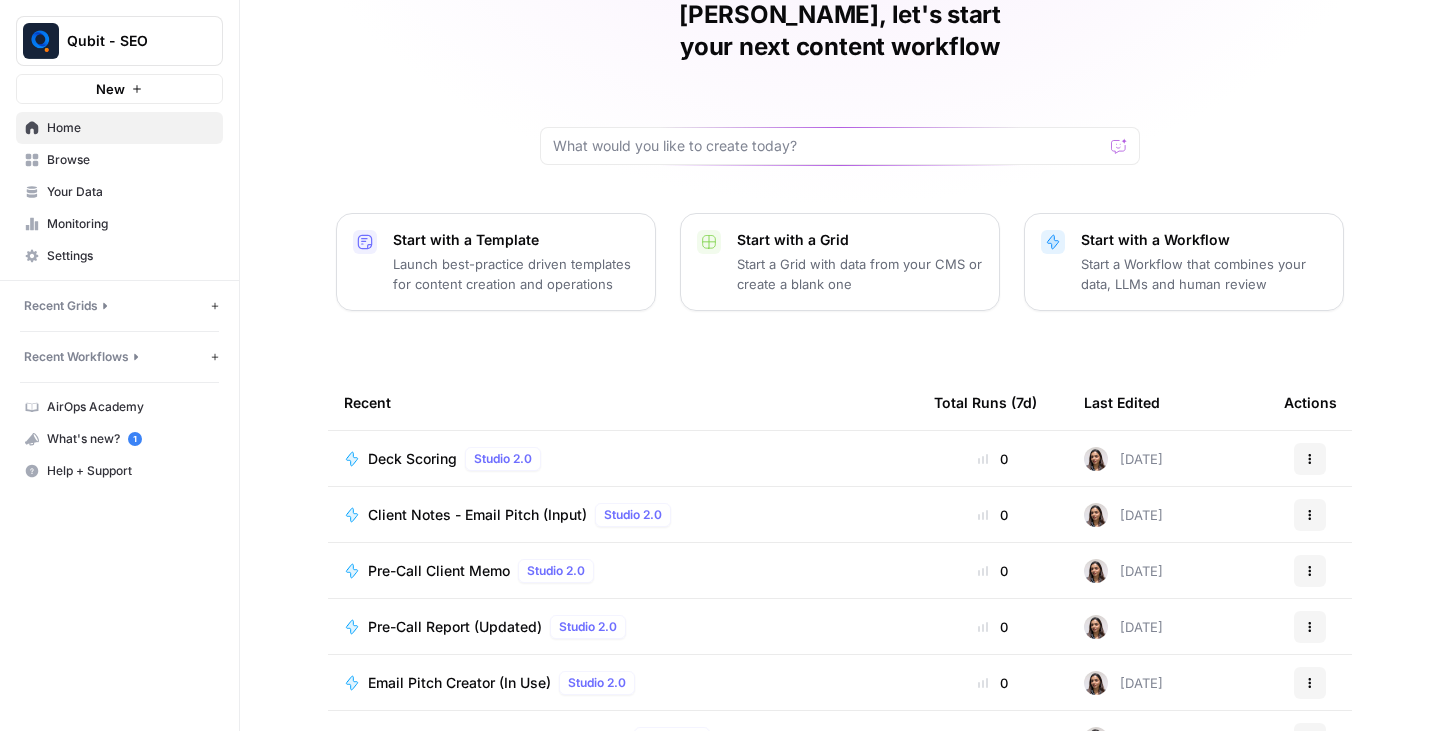 click on "Deck Scoring" at bounding box center [412, 459] 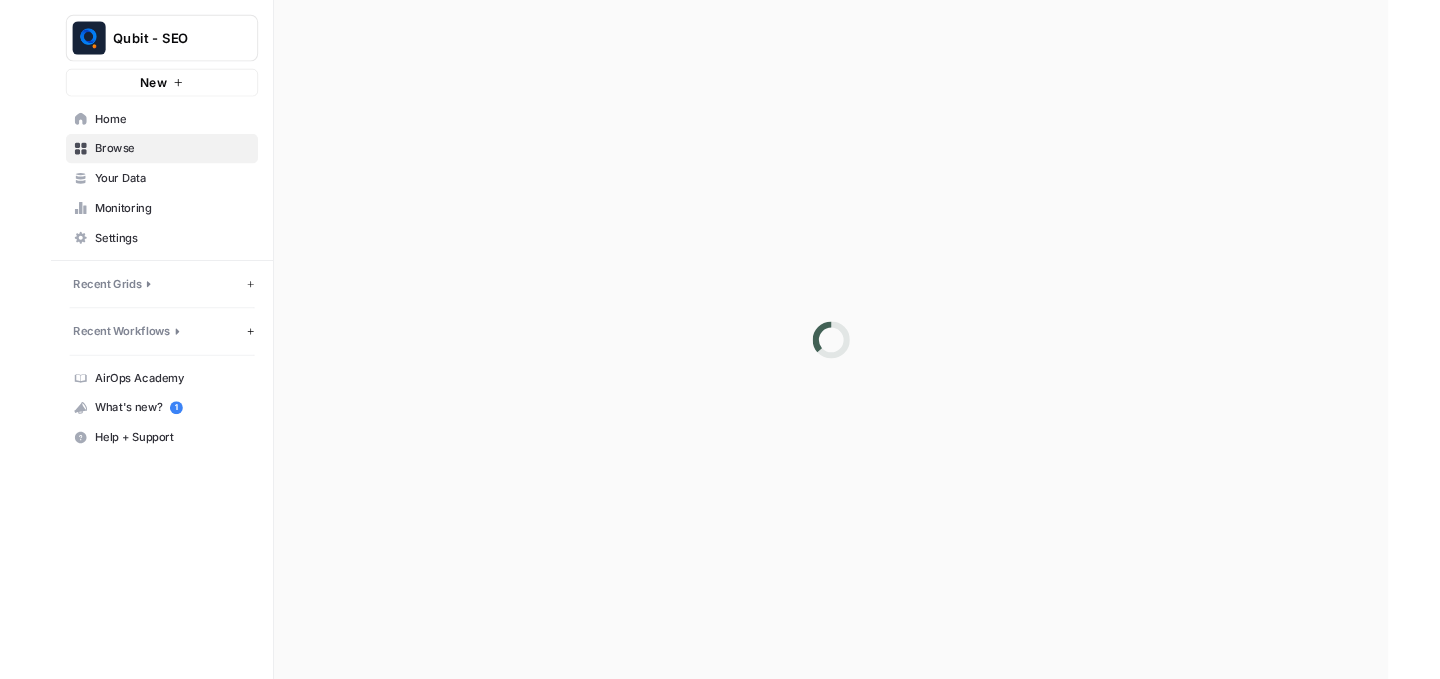 scroll, scrollTop: 0, scrollLeft: 0, axis: both 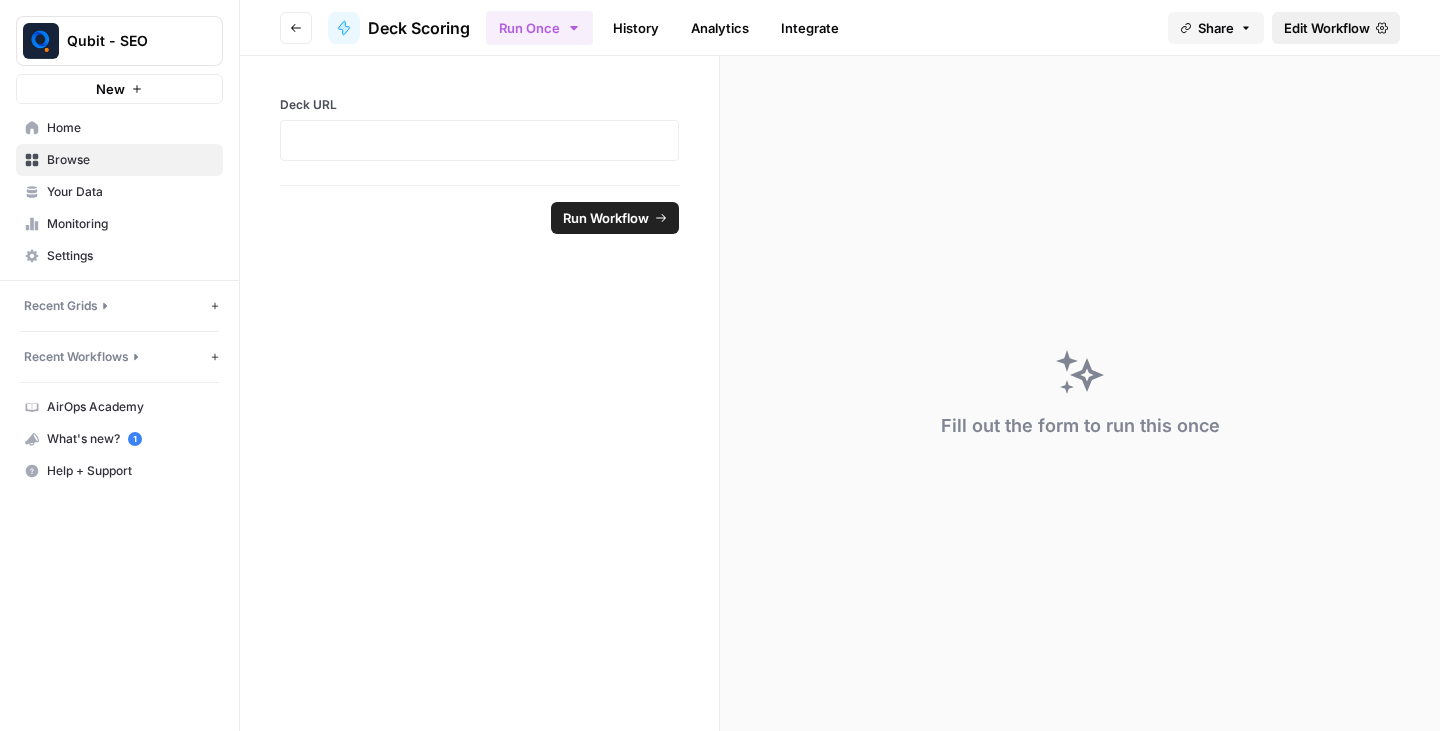 click on "Edit Workflow" at bounding box center [1327, 28] 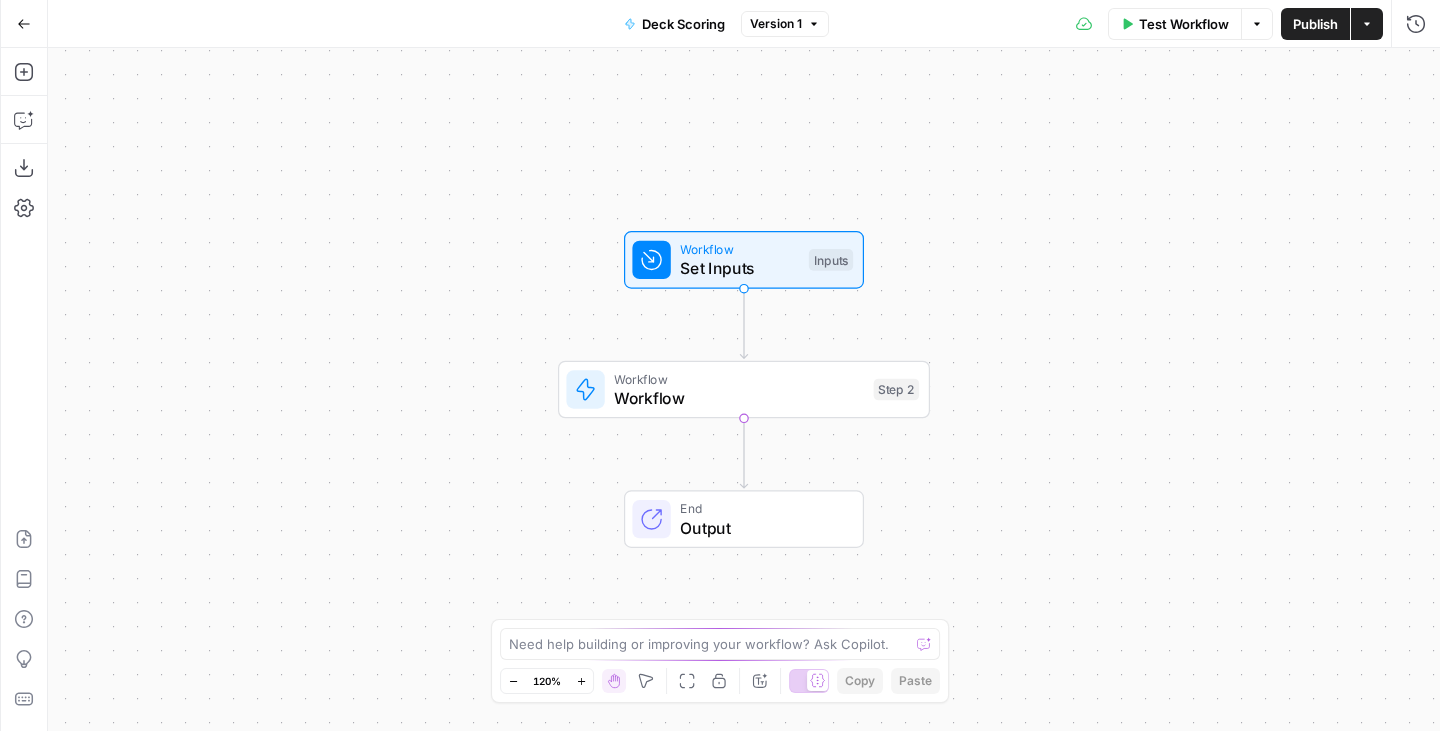 click on "Add Steps Copilot Download as JSON Settings Import JSON AirOps Academy Help Give Feedback Shortcuts" at bounding box center [24, 389] 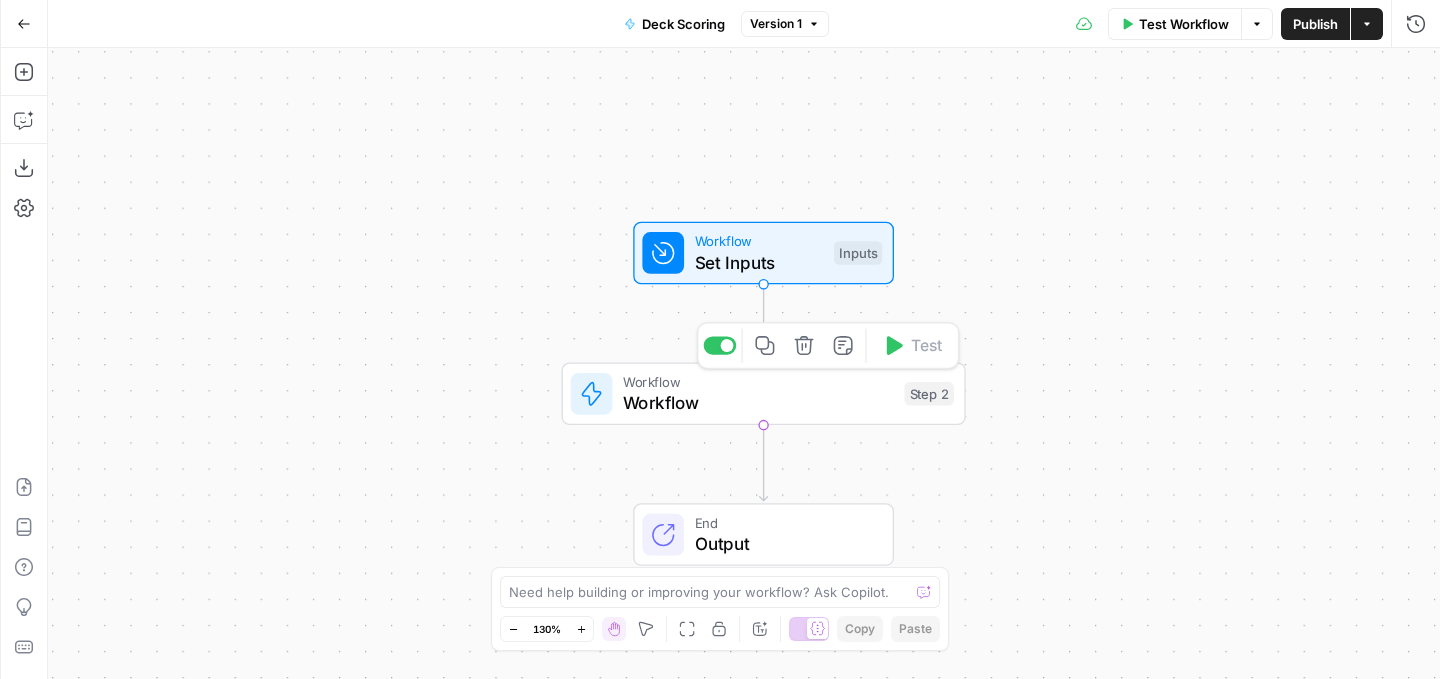 click on "Workflow" at bounding box center [758, 403] 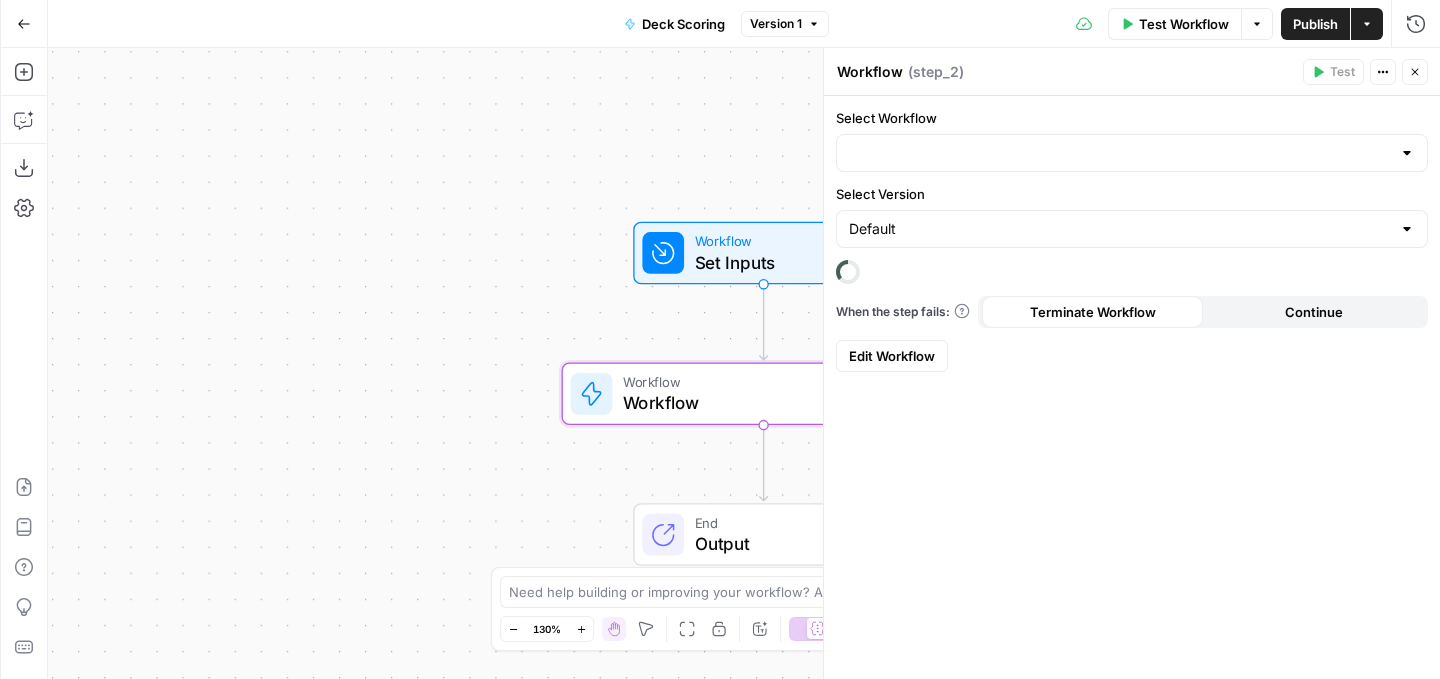 type on "Deck to Image (API Integration)" 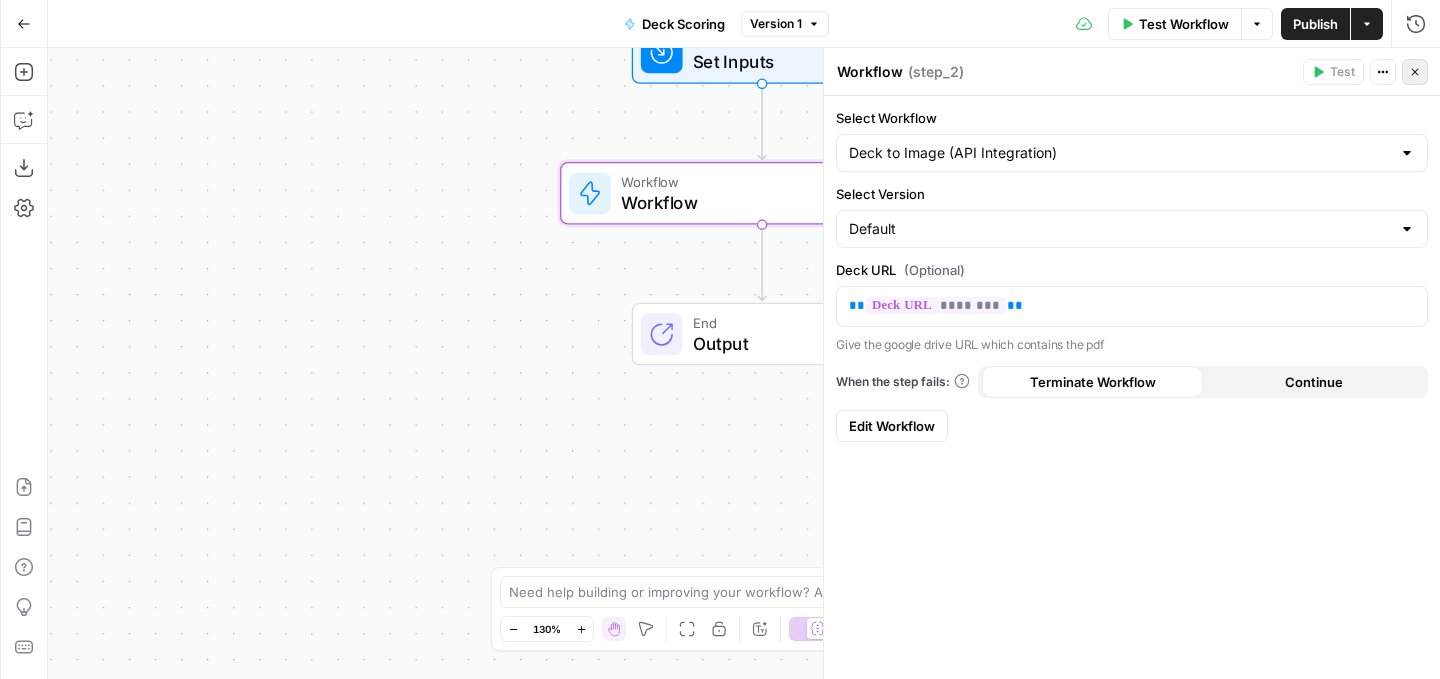 click 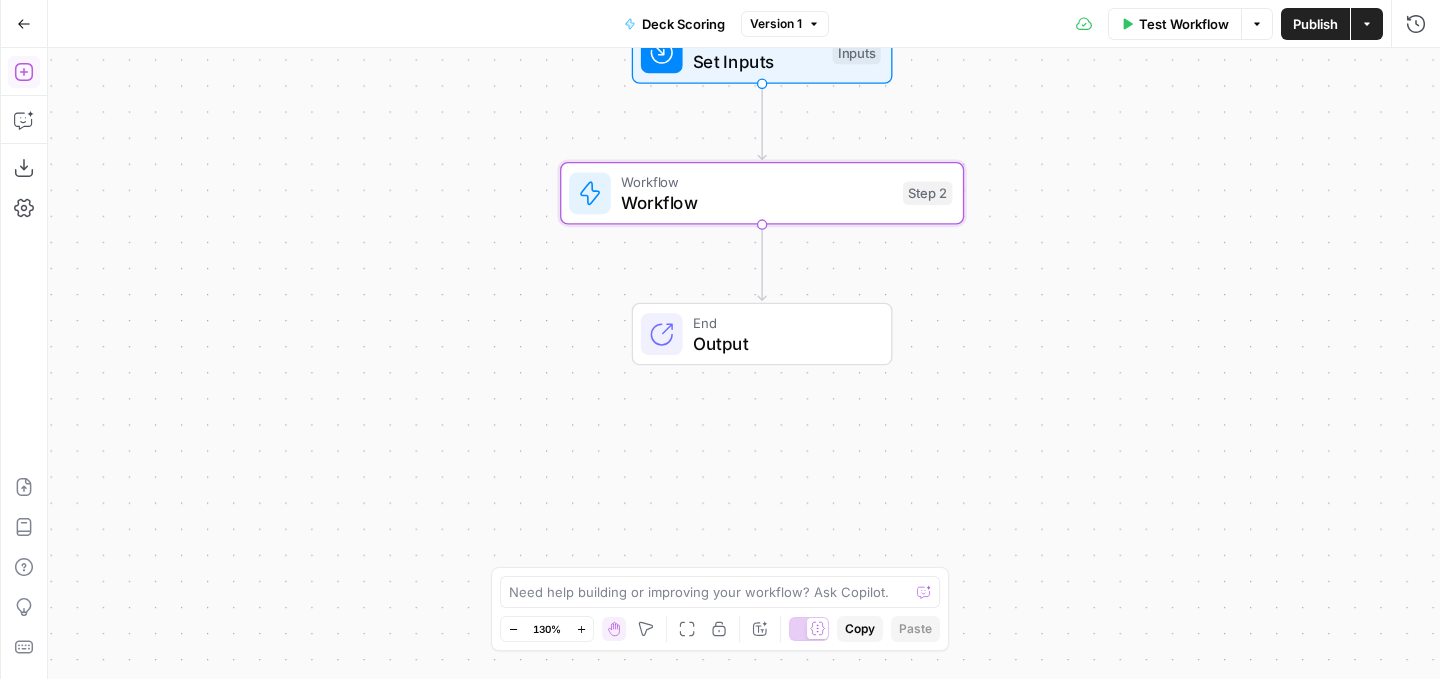 click on "Add Steps" at bounding box center [24, 72] 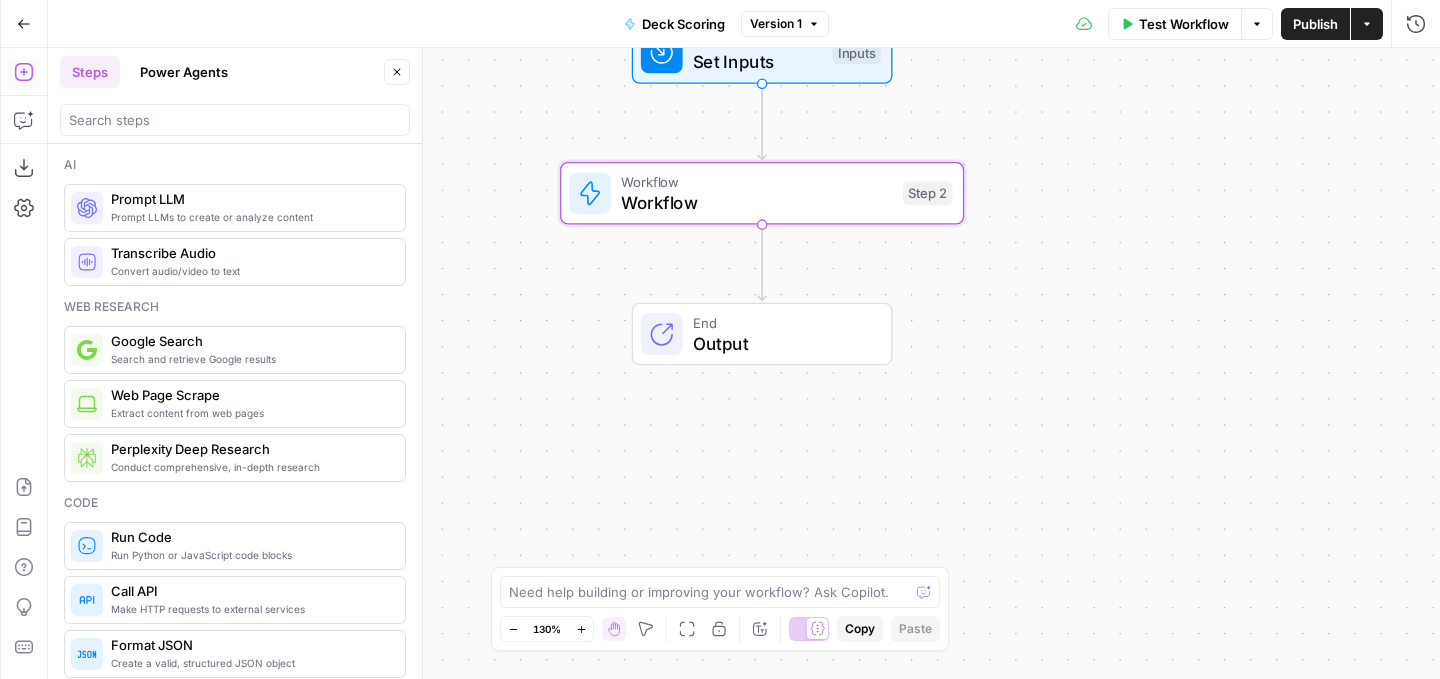 click on "Prompt LLMs to create or analyze content" at bounding box center [250, 217] 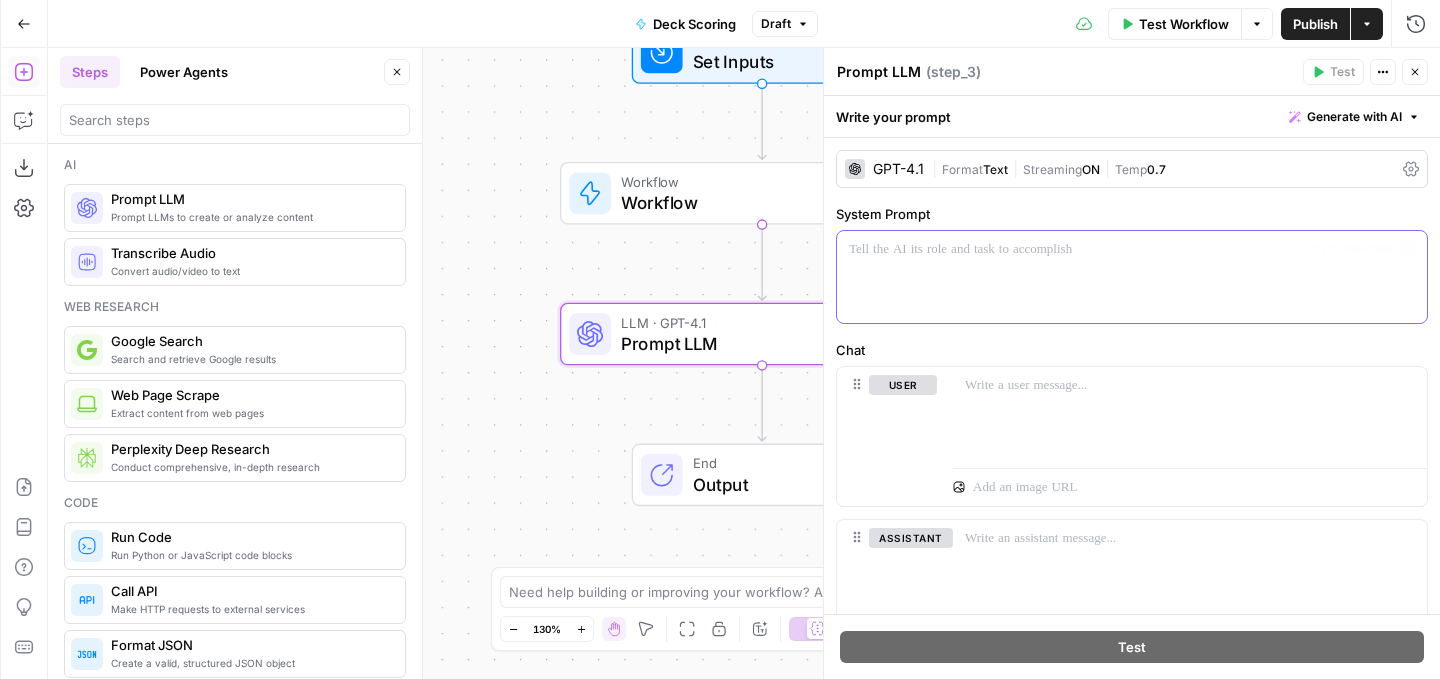click at bounding box center [1132, 277] 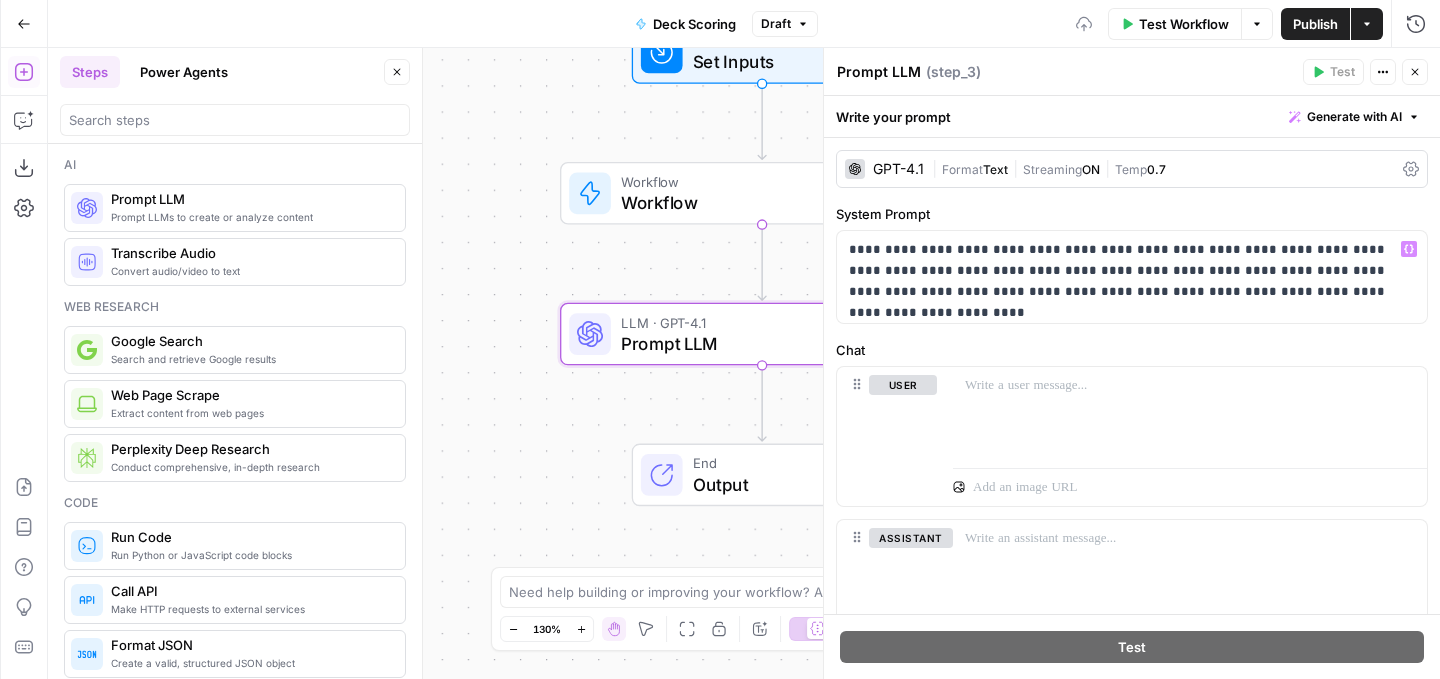 click on "Streaming" at bounding box center [1052, 169] 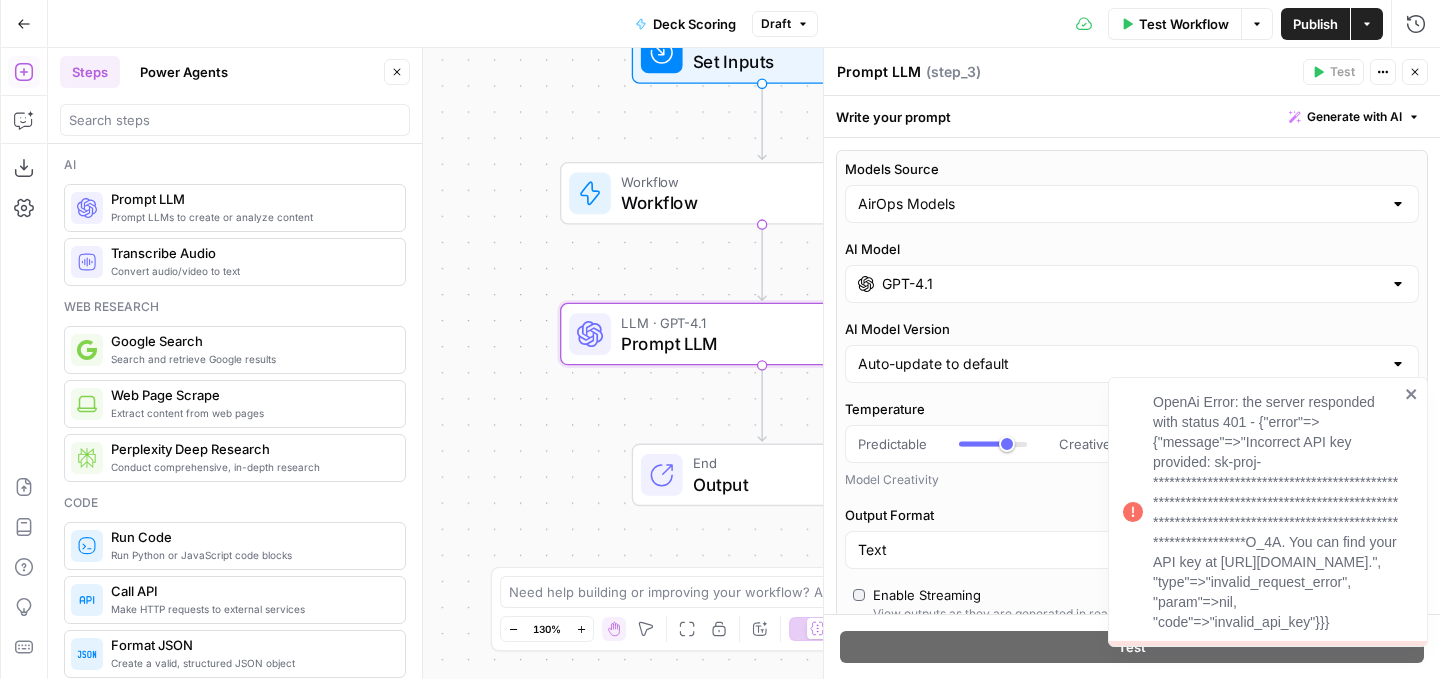 click 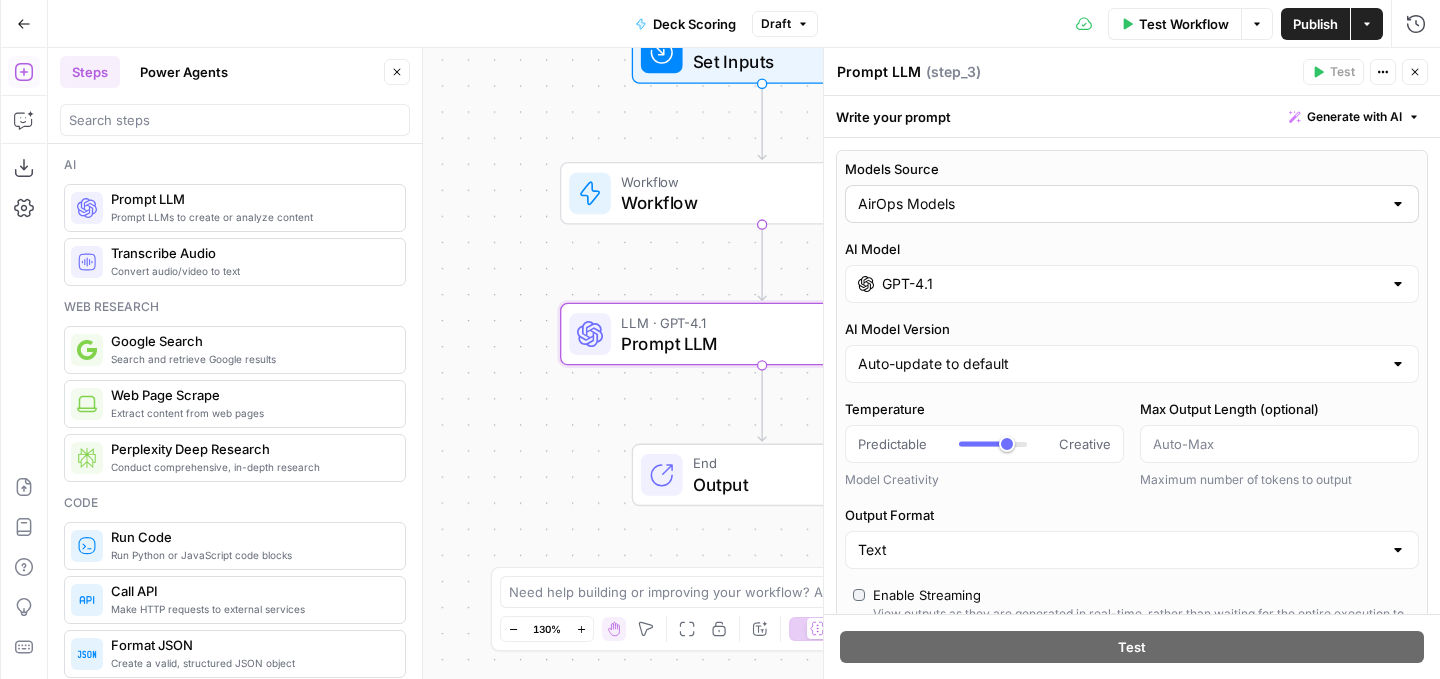 click on "AirOps Models" at bounding box center [1132, 204] 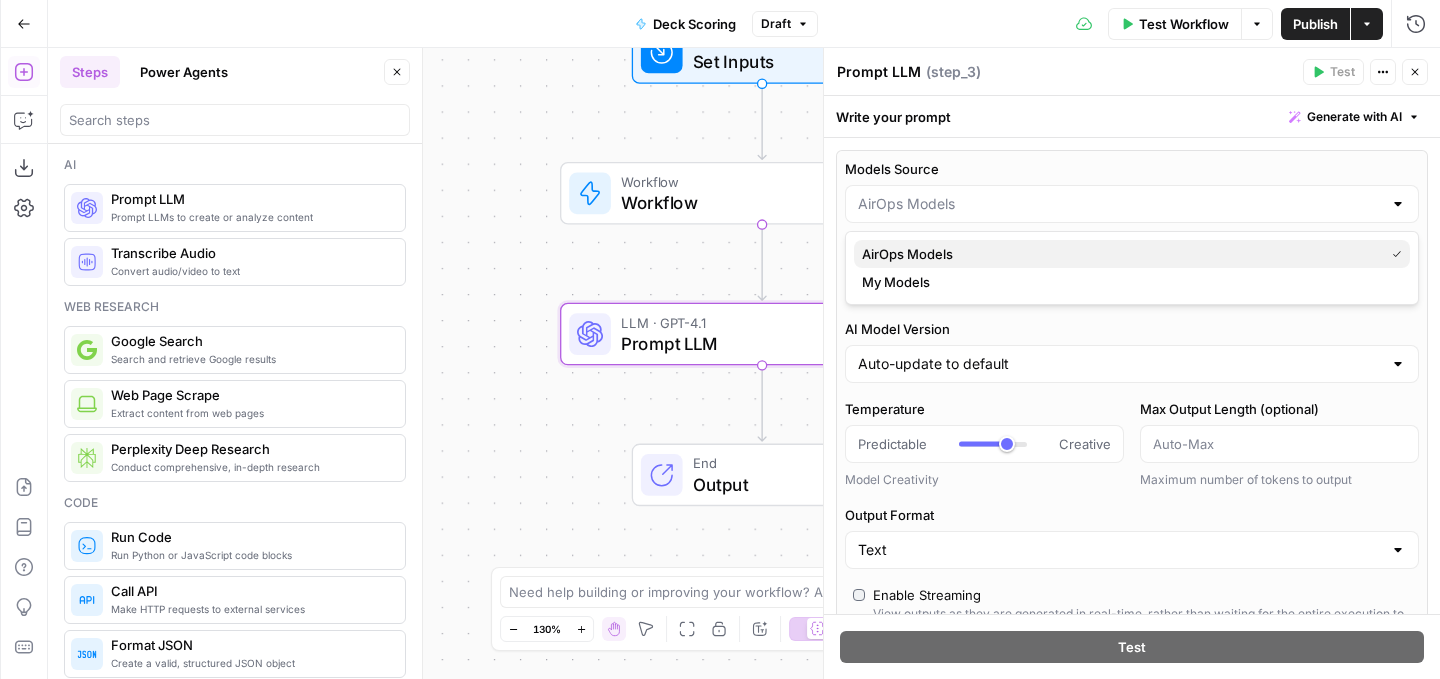 click on "AirOps Models" at bounding box center [1132, 254] 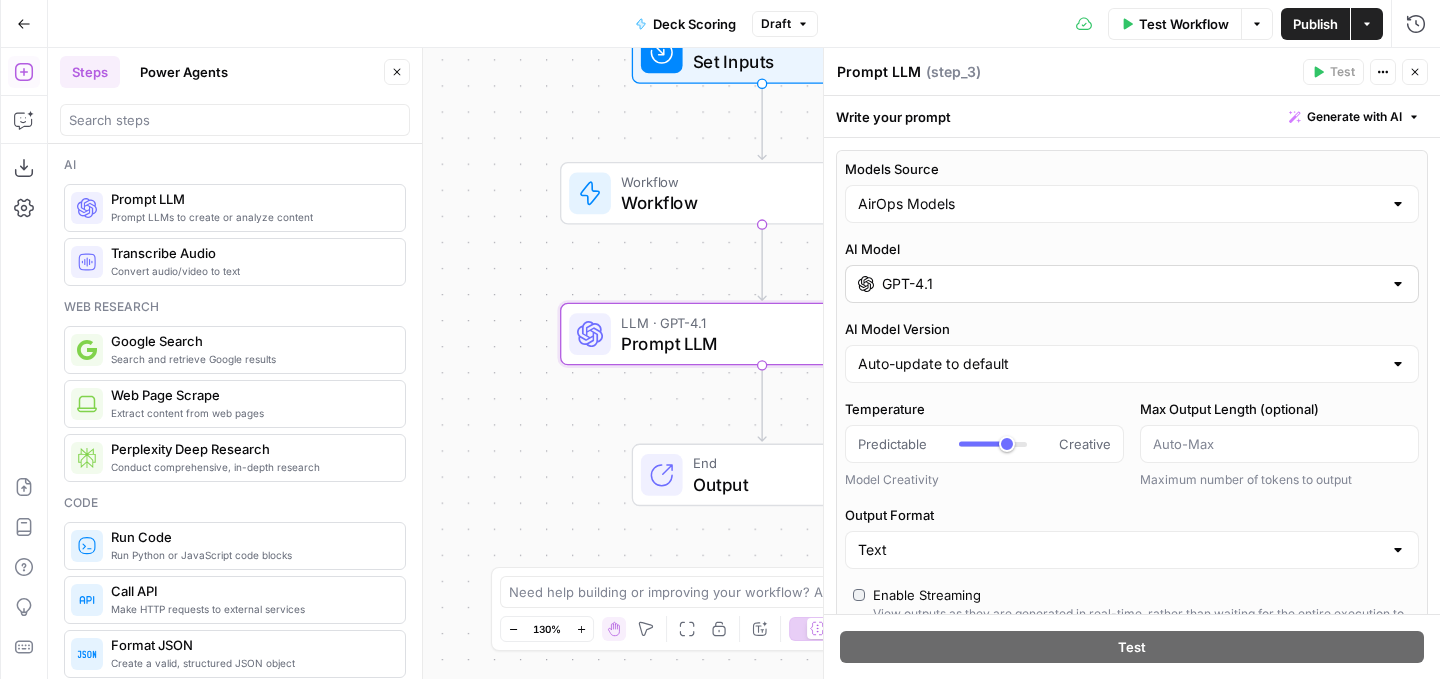 click on "GPT-4.1" at bounding box center (1132, 284) 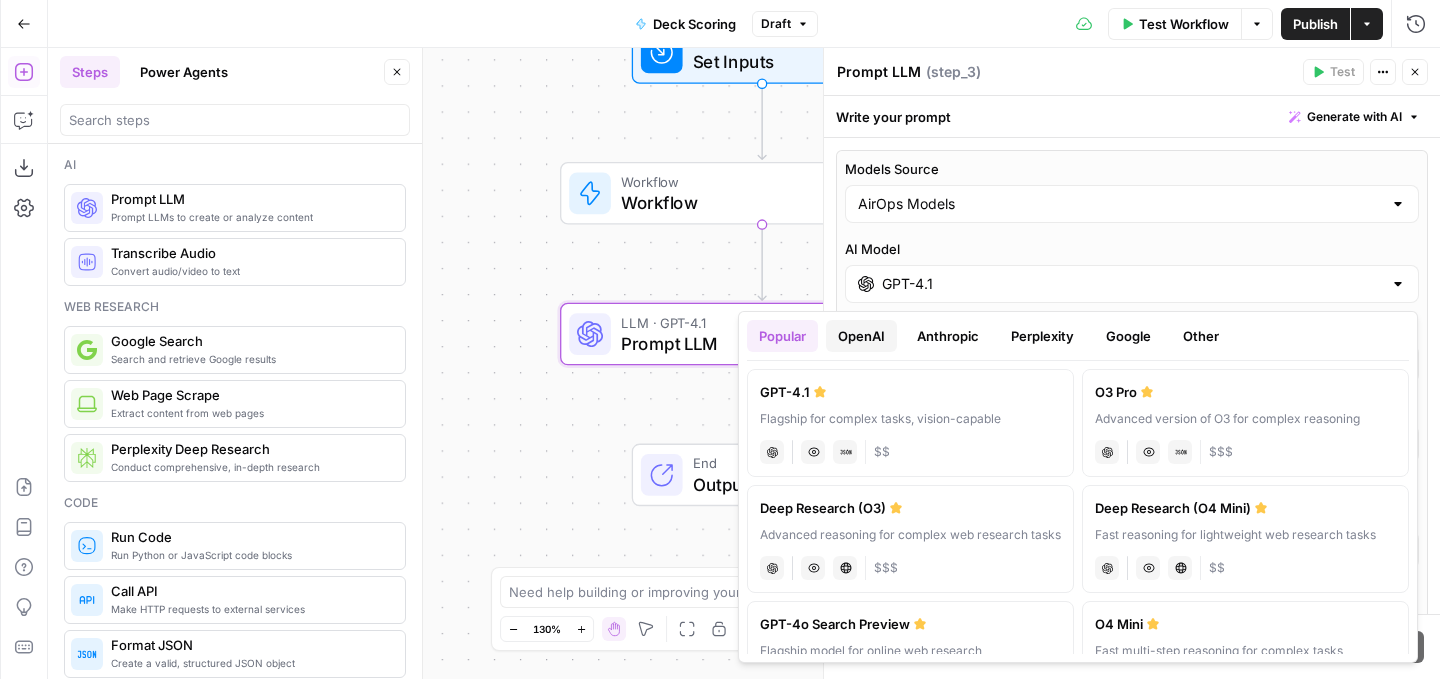 click on "OpenAI" at bounding box center (861, 336) 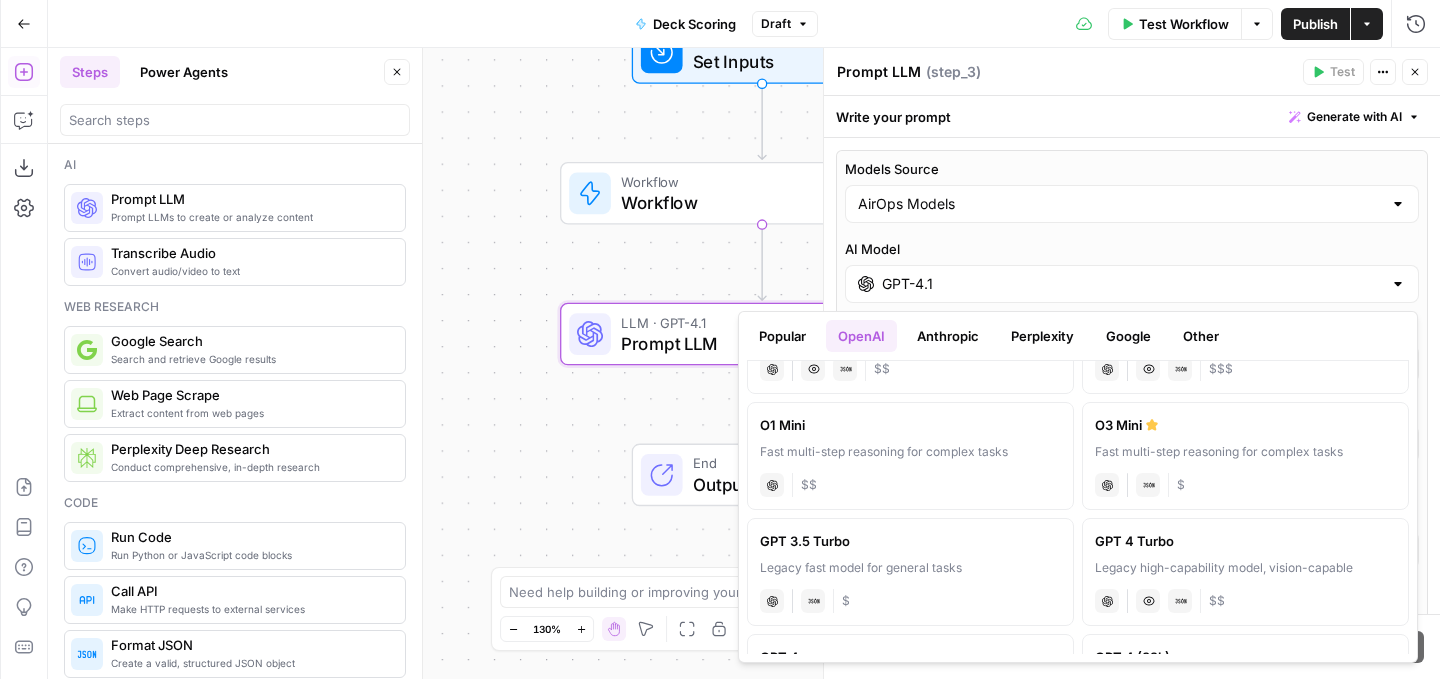 scroll, scrollTop: 780, scrollLeft: 0, axis: vertical 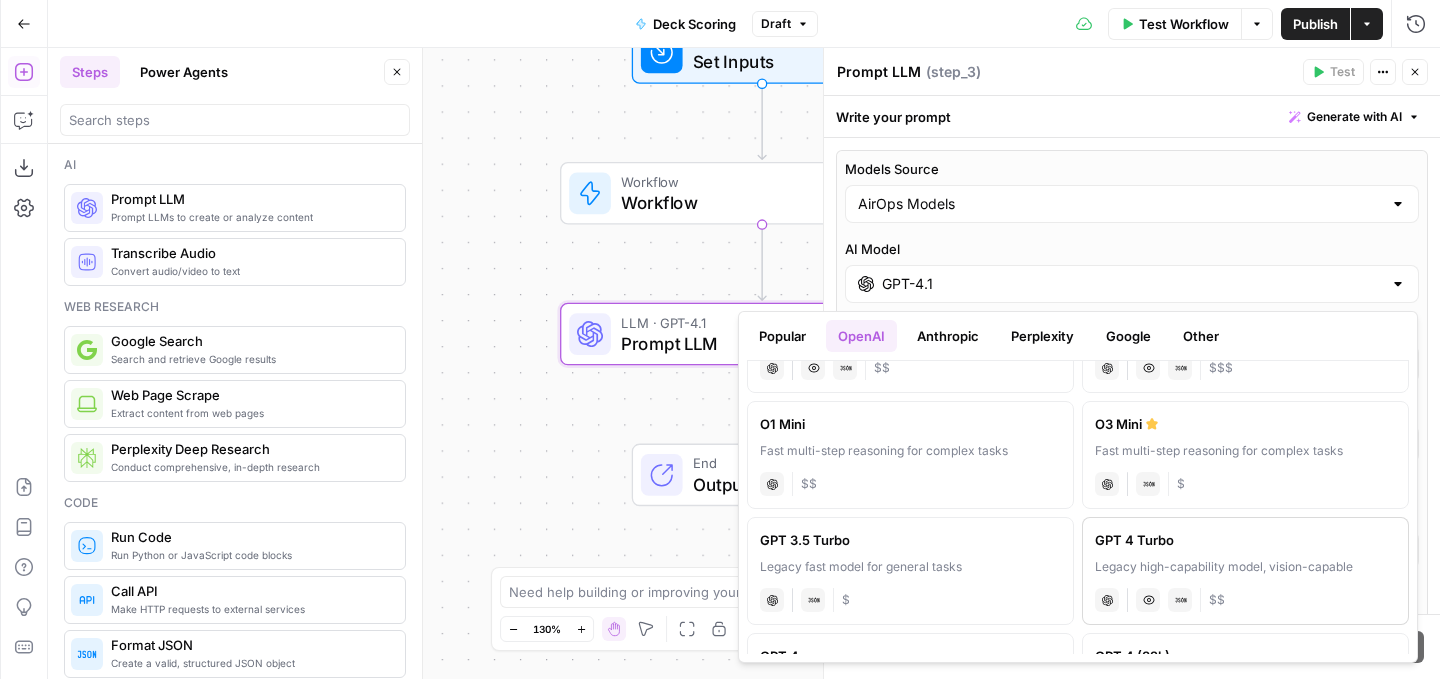 click on "GPT 4 Turbo Legacy high-capability model, vision-capable chat Vision Capabilities JSON Mode $$" at bounding box center (1245, 571) 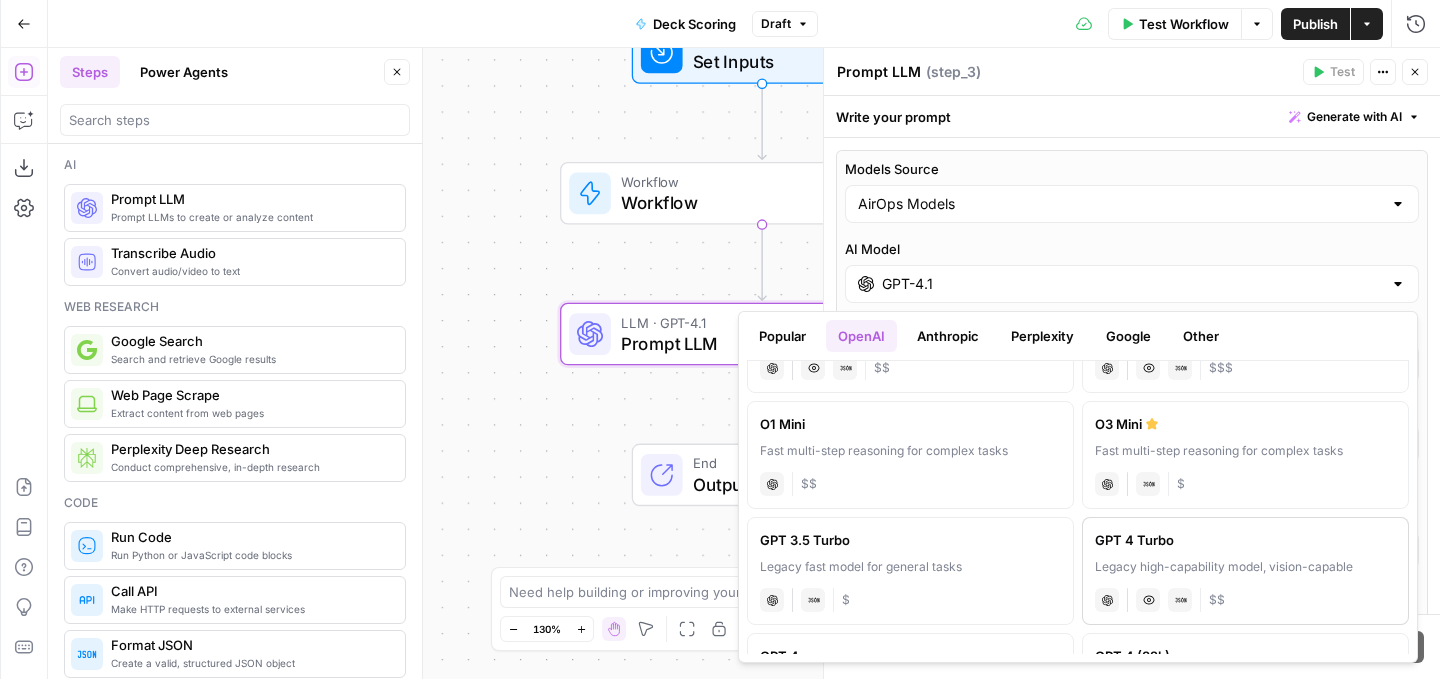 type on "GPT 4 Turbo" 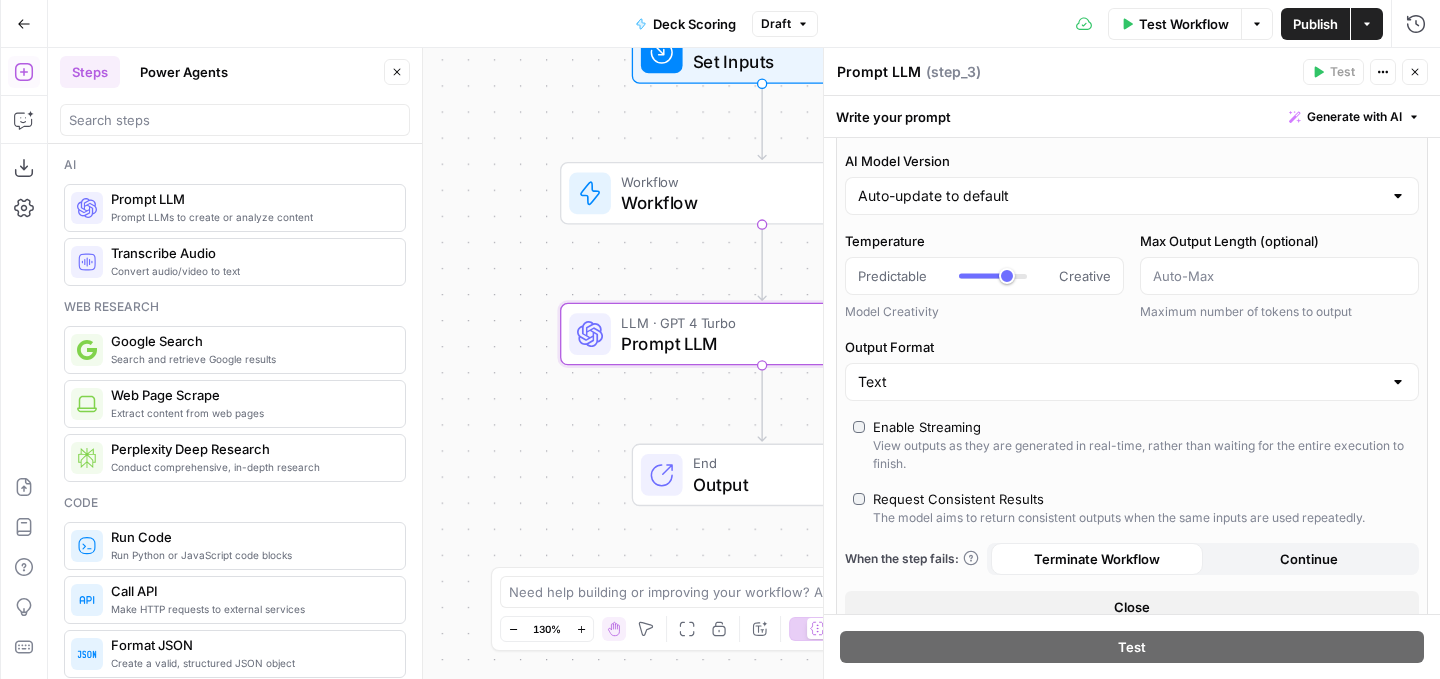 scroll, scrollTop: 293, scrollLeft: 0, axis: vertical 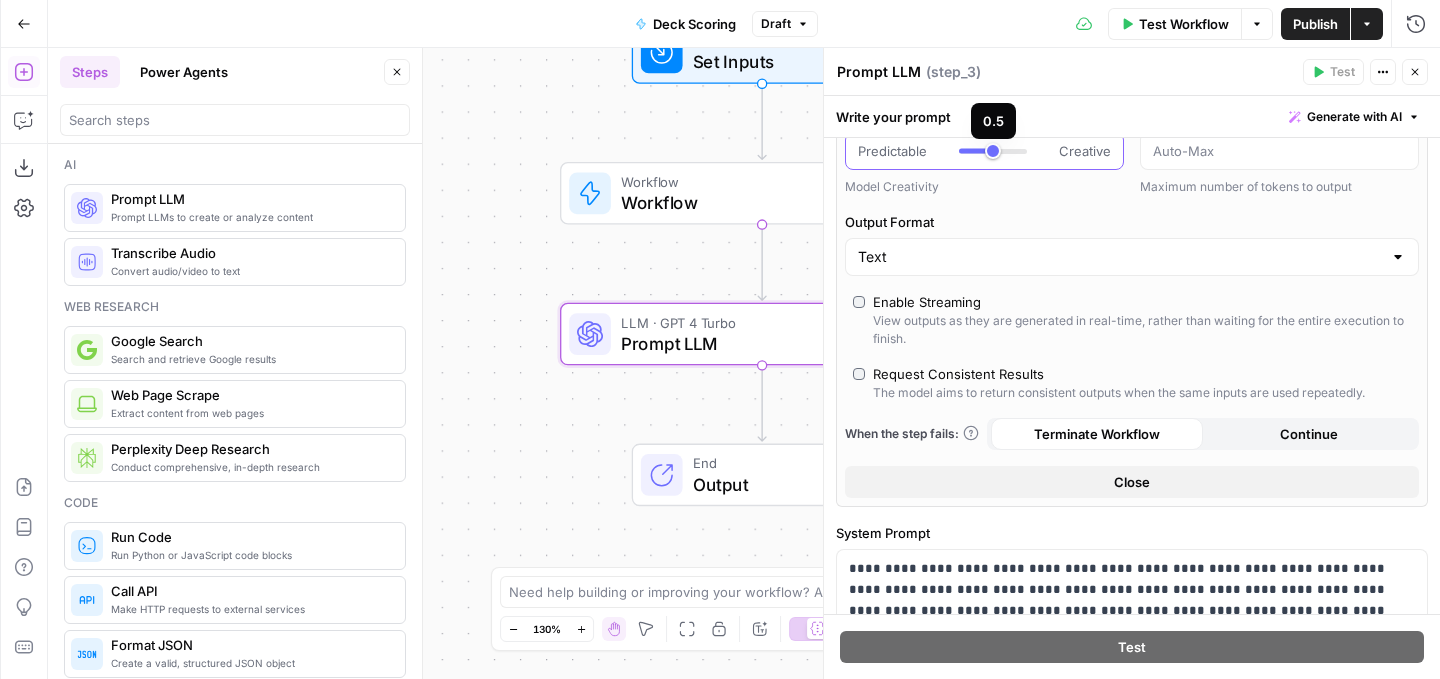 type on "***" 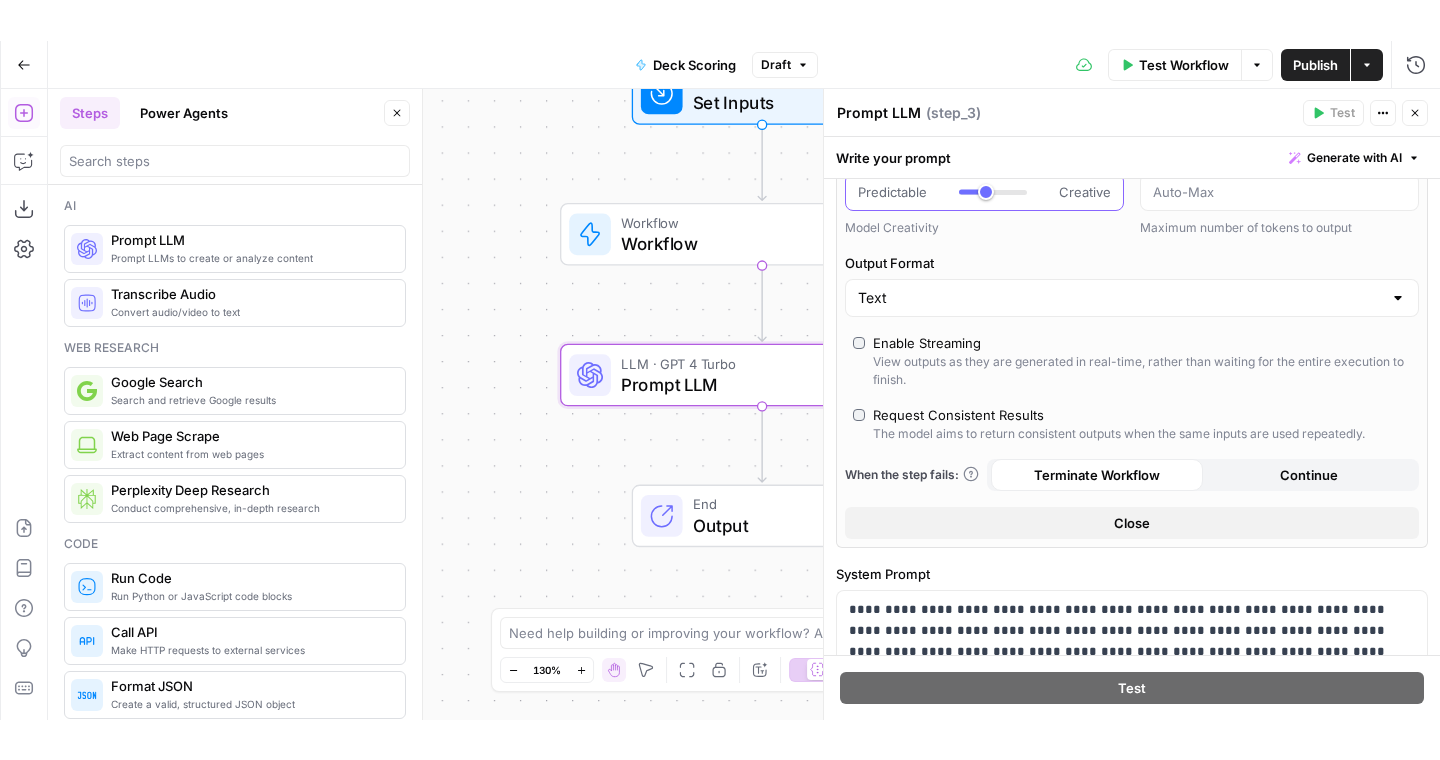 scroll, scrollTop: 346, scrollLeft: 0, axis: vertical 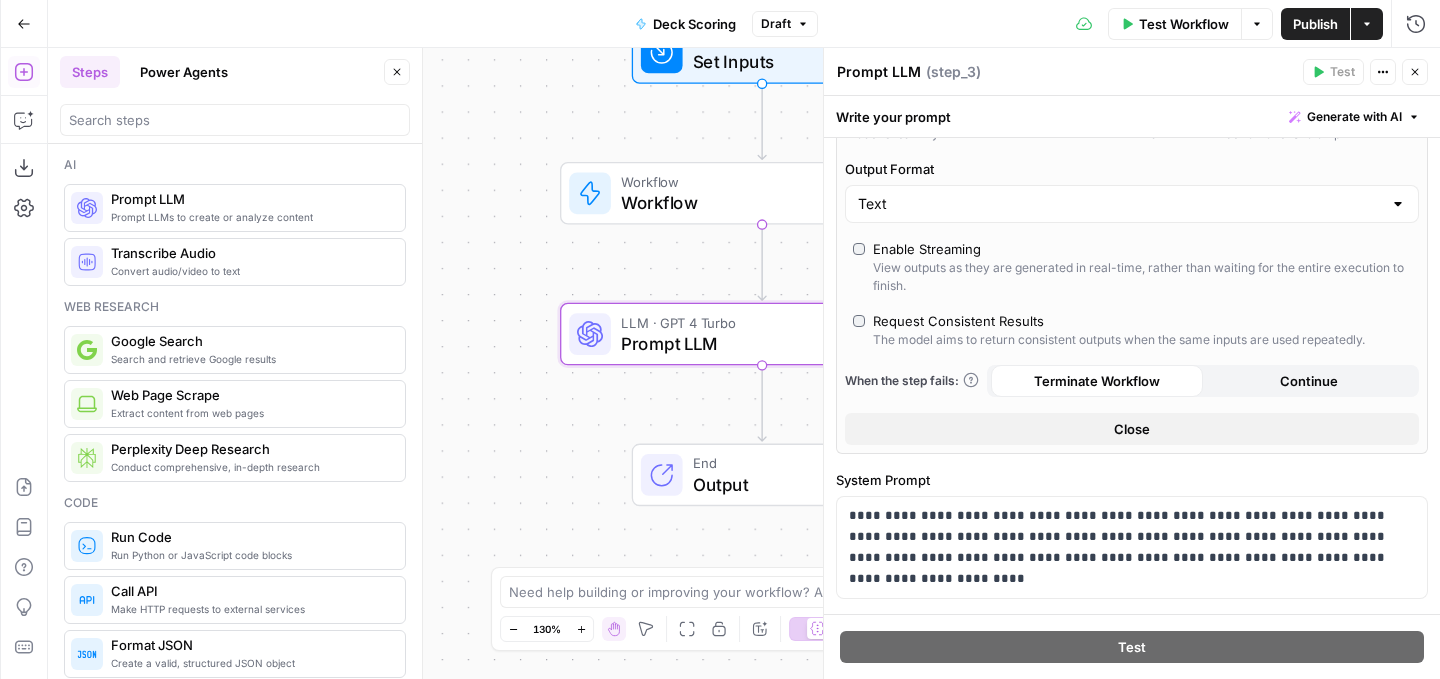 click on "Enable Streaming View outputs as they are generated in real-time, rather than waiting for the entire execution to finish." at bounding box center (1132, 267) 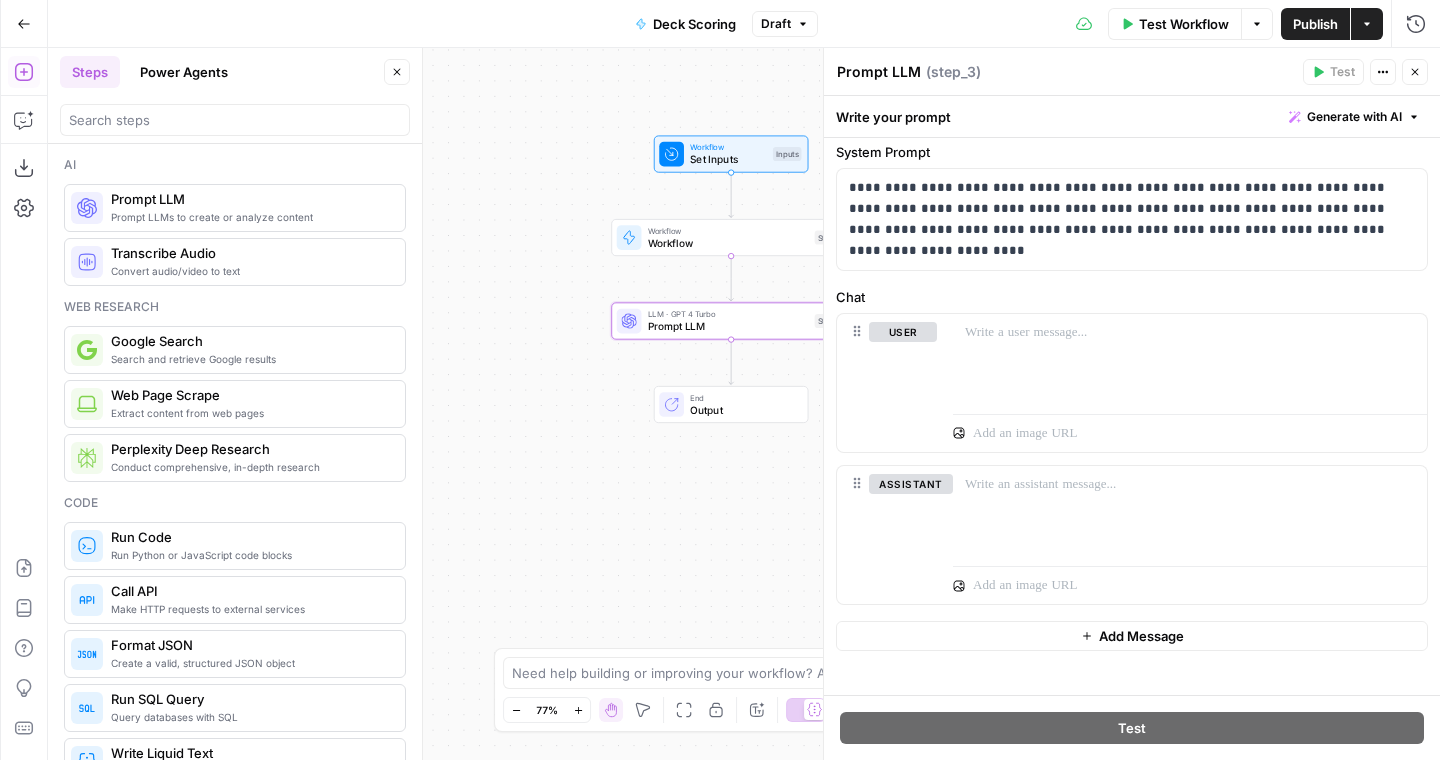 scroll, scrollTop: 678, scrollLeft: 0, axis: vertical 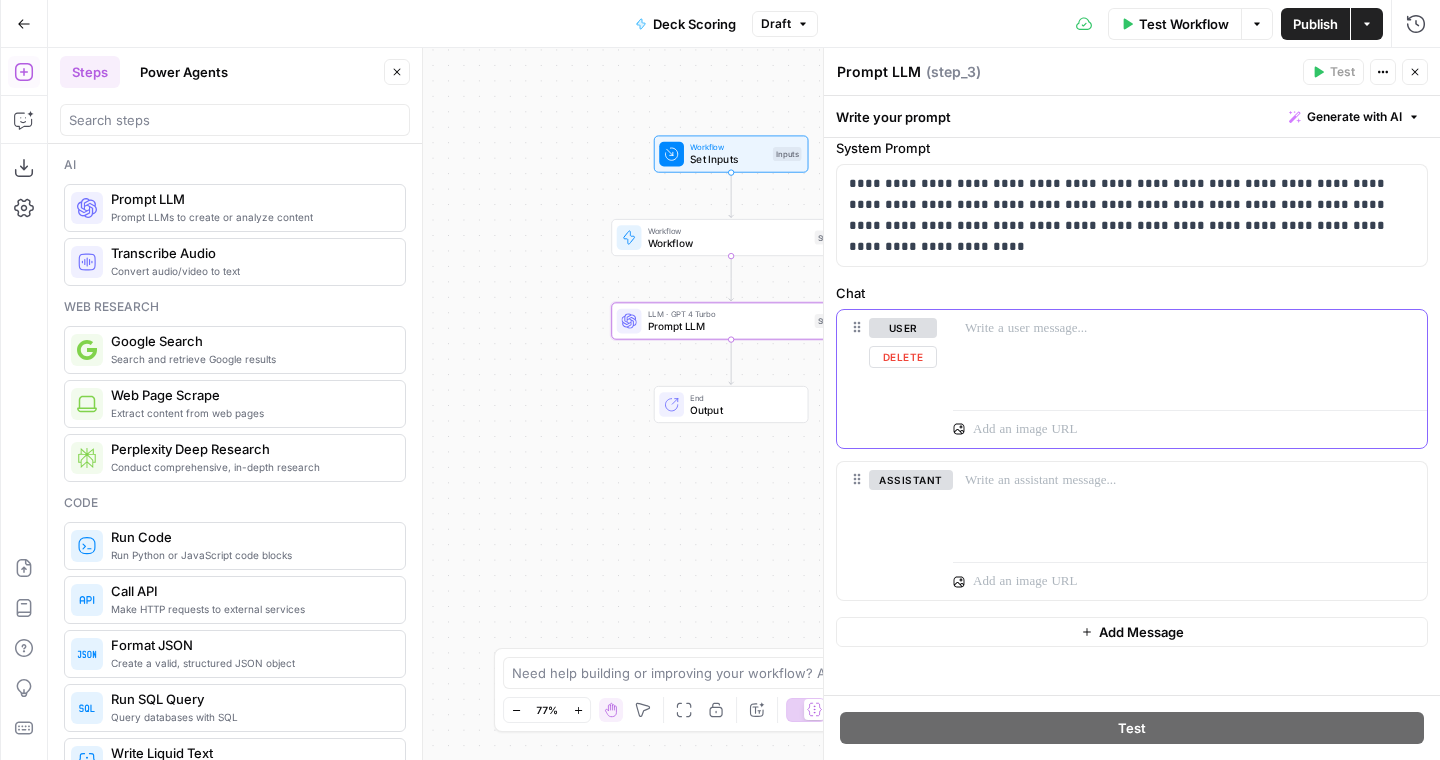 click at bounding box center (1190, 356) 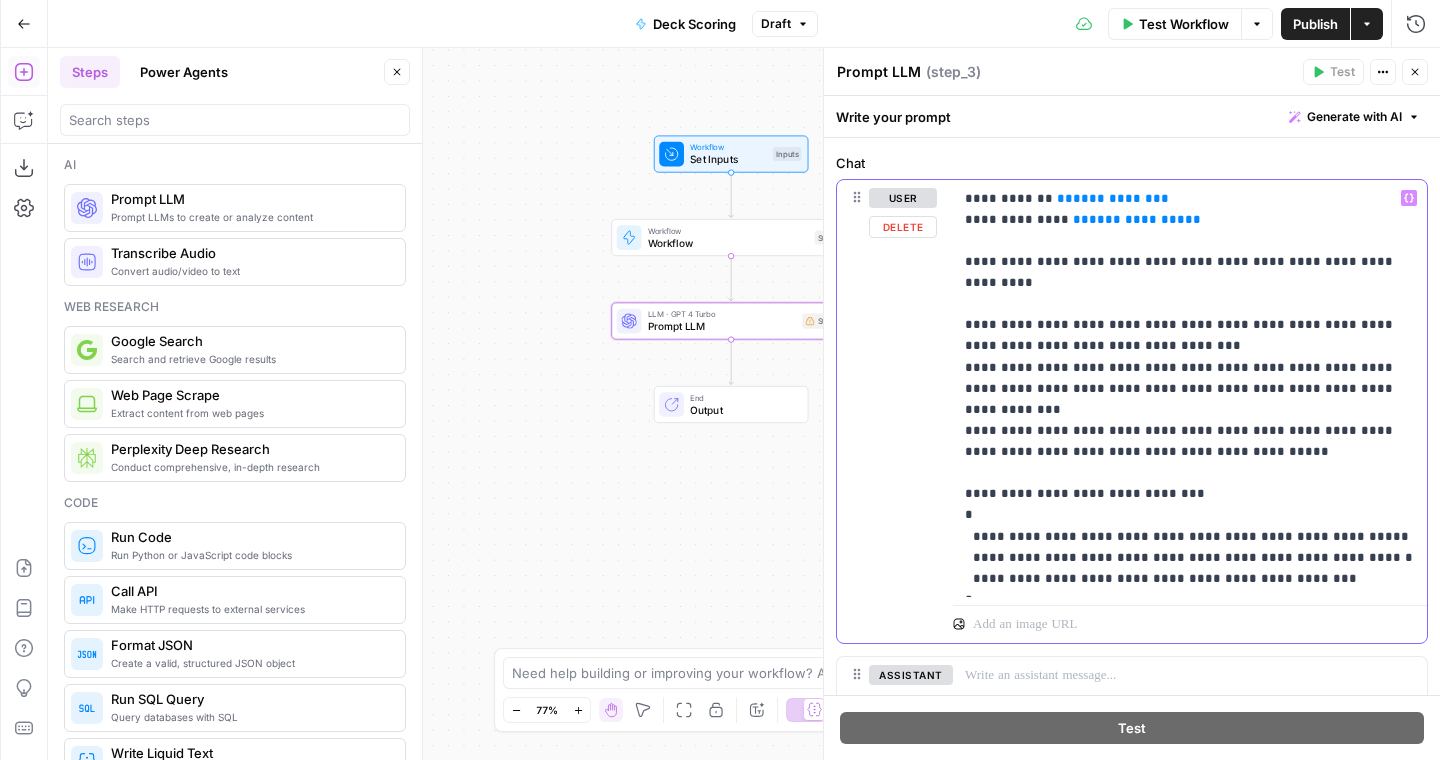 scroll, scrollTop: 755, scrollLeft: 0, axis: vertical 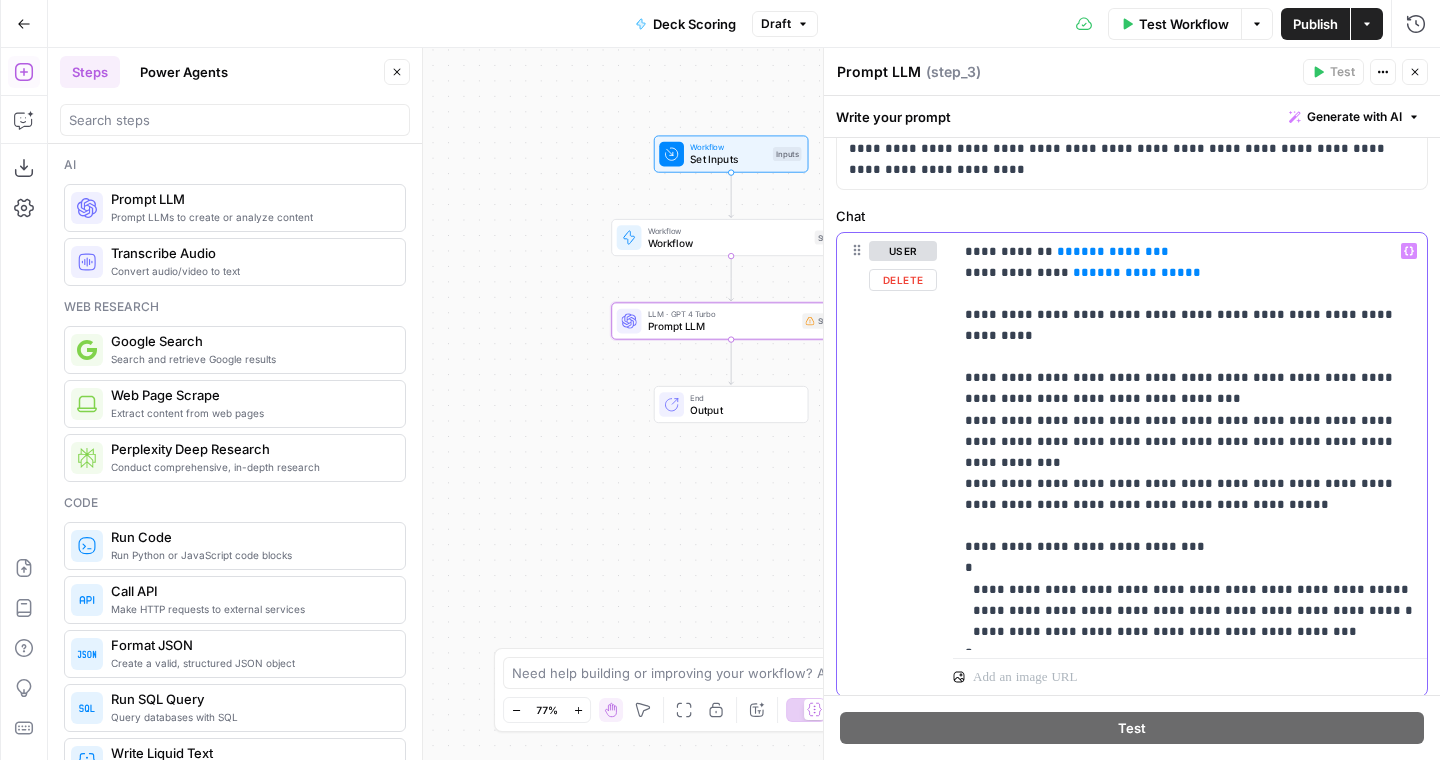 drag, startPoint x: 1186, startPoint y: 280, endPoint x: 1023, endPoint y: 253, distance: 165.22107 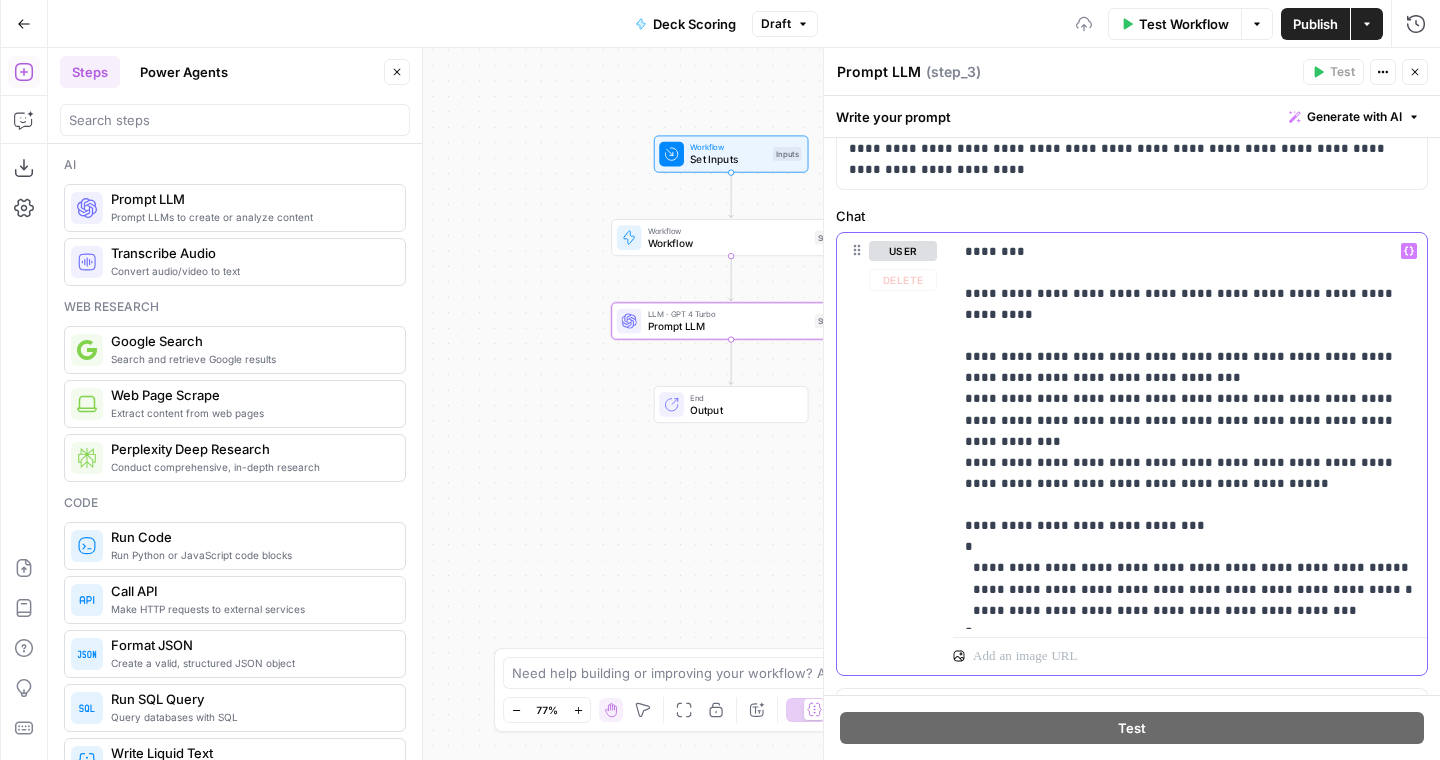 click on "Variables Menu" at bounding box center [1409, 251] 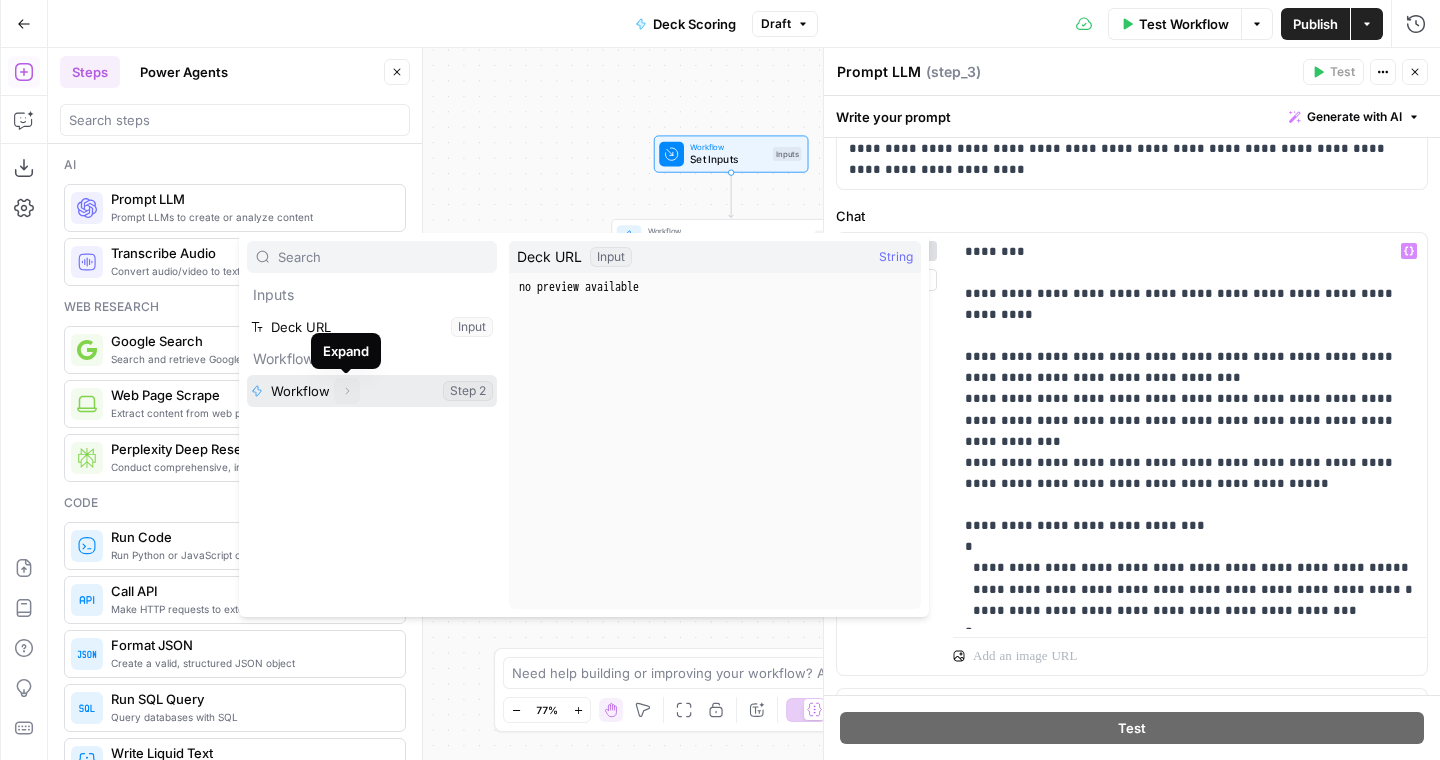 click 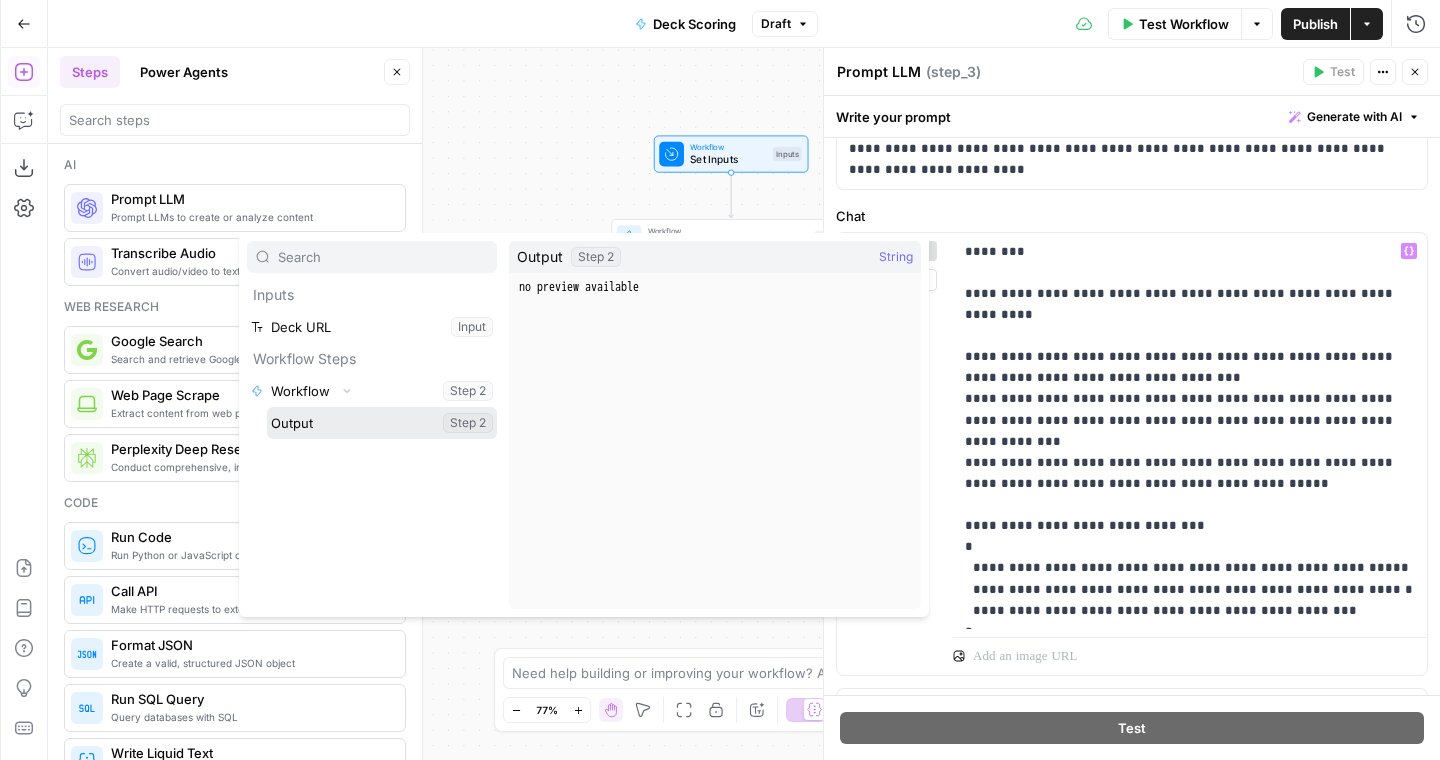 click at bounding box center [382, 423] 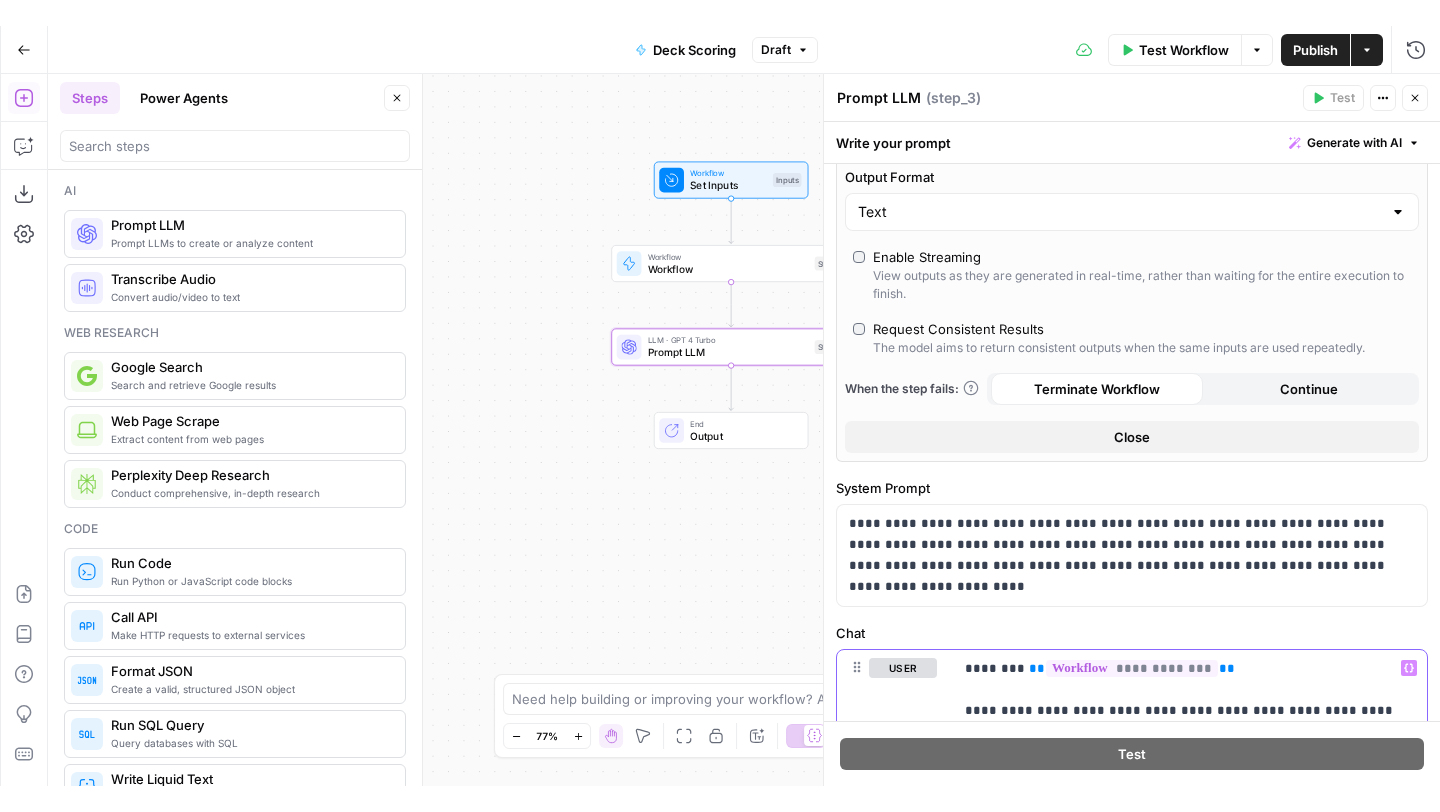 scroll, scrollTop: 731, scrollLeft: 0, axis: vertical 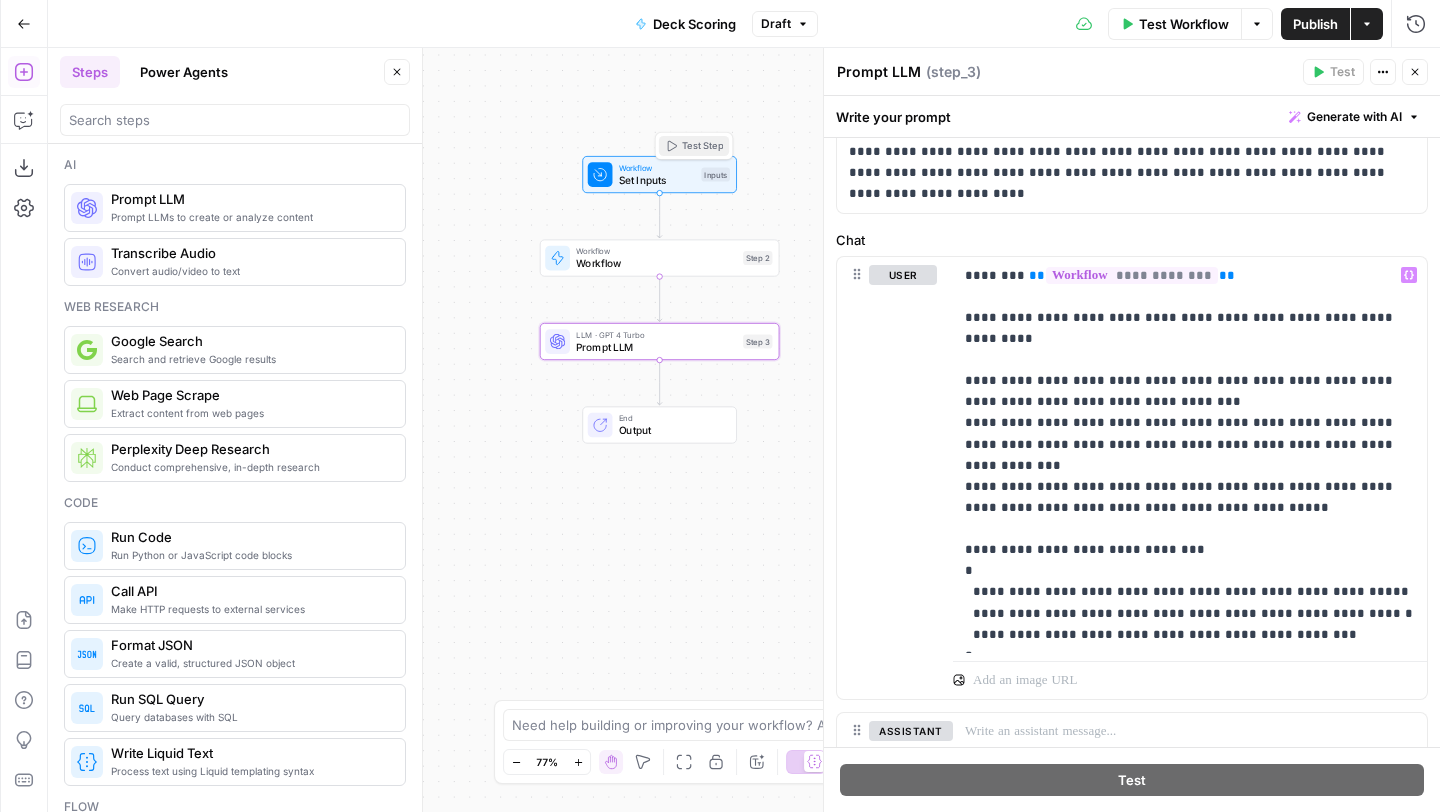 click on "Test Step" at bounding box center [702, 146] 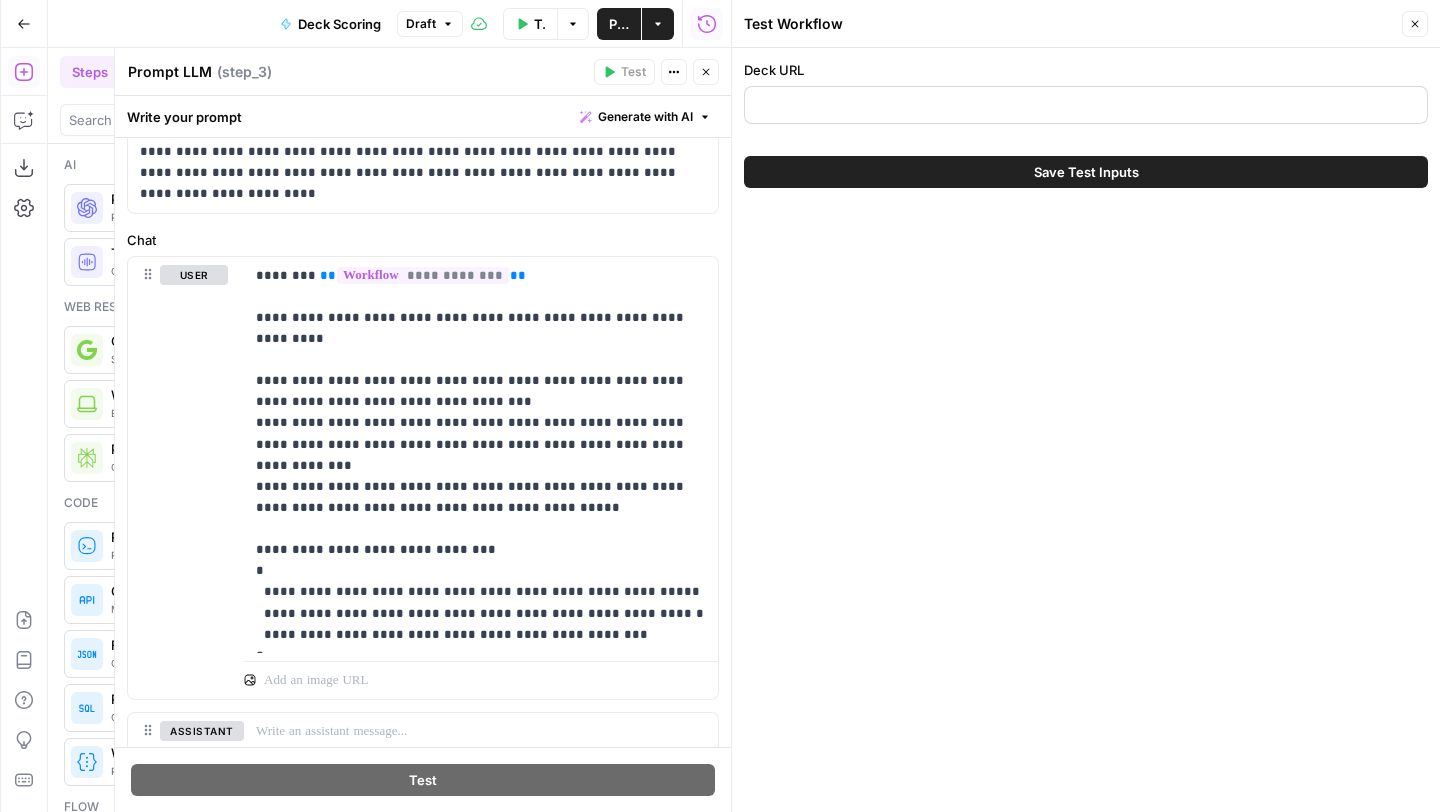 click at bounding box center [1086, 105] 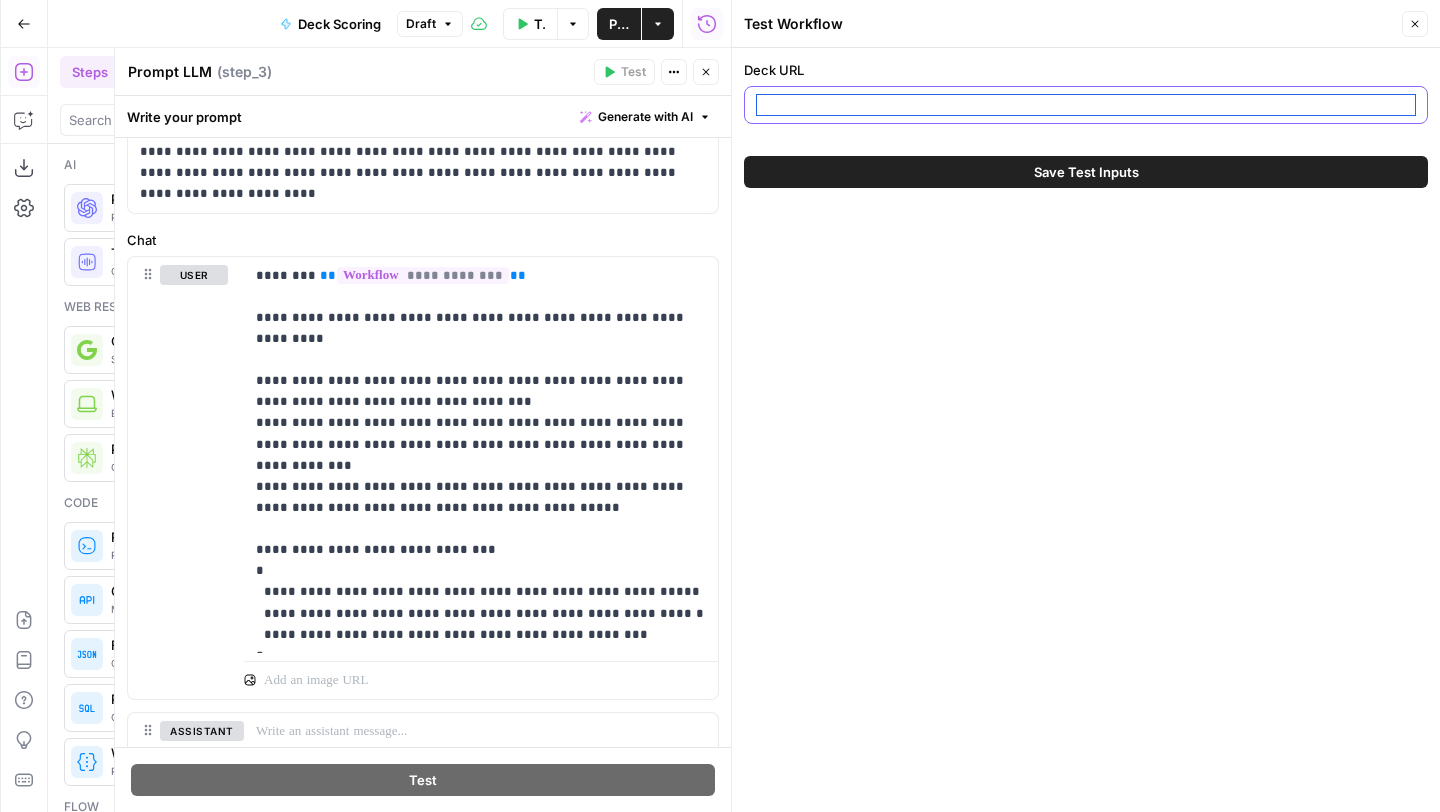 paste on "[URL][DOMAIN_NAME]" 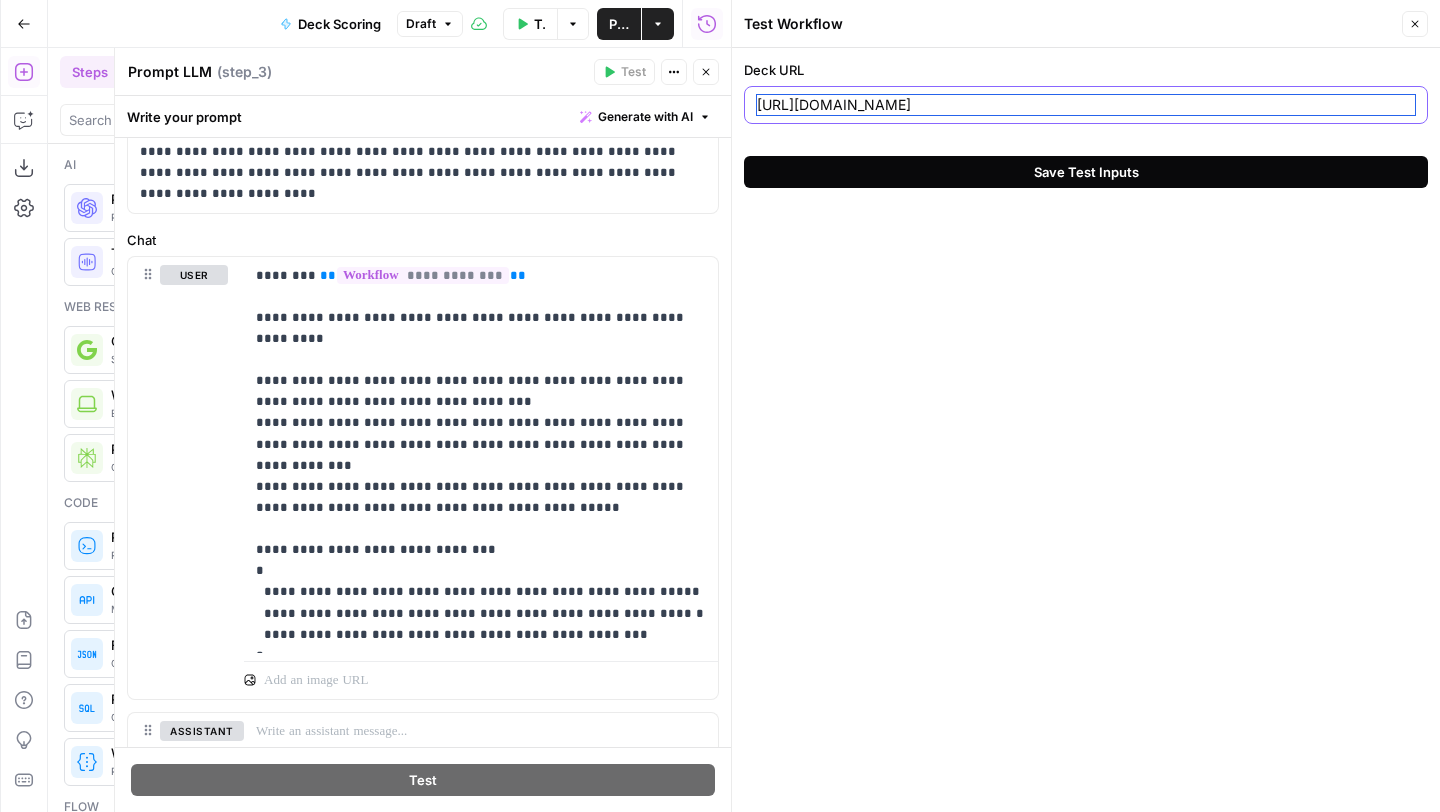 type on "[URL][DOMAIN_NAME]" 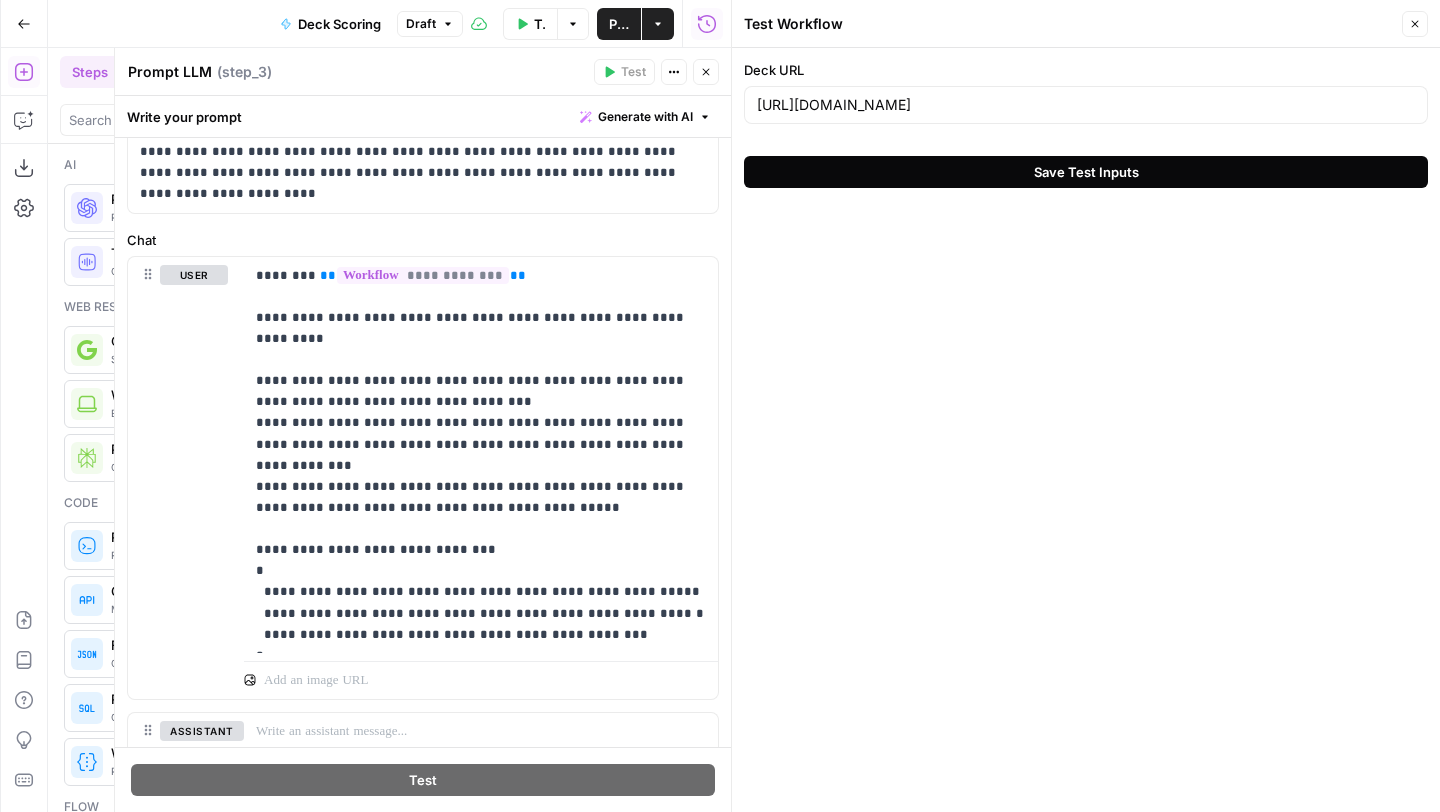 click on "Save Test Inputs" at bounding box center [1086, 172] 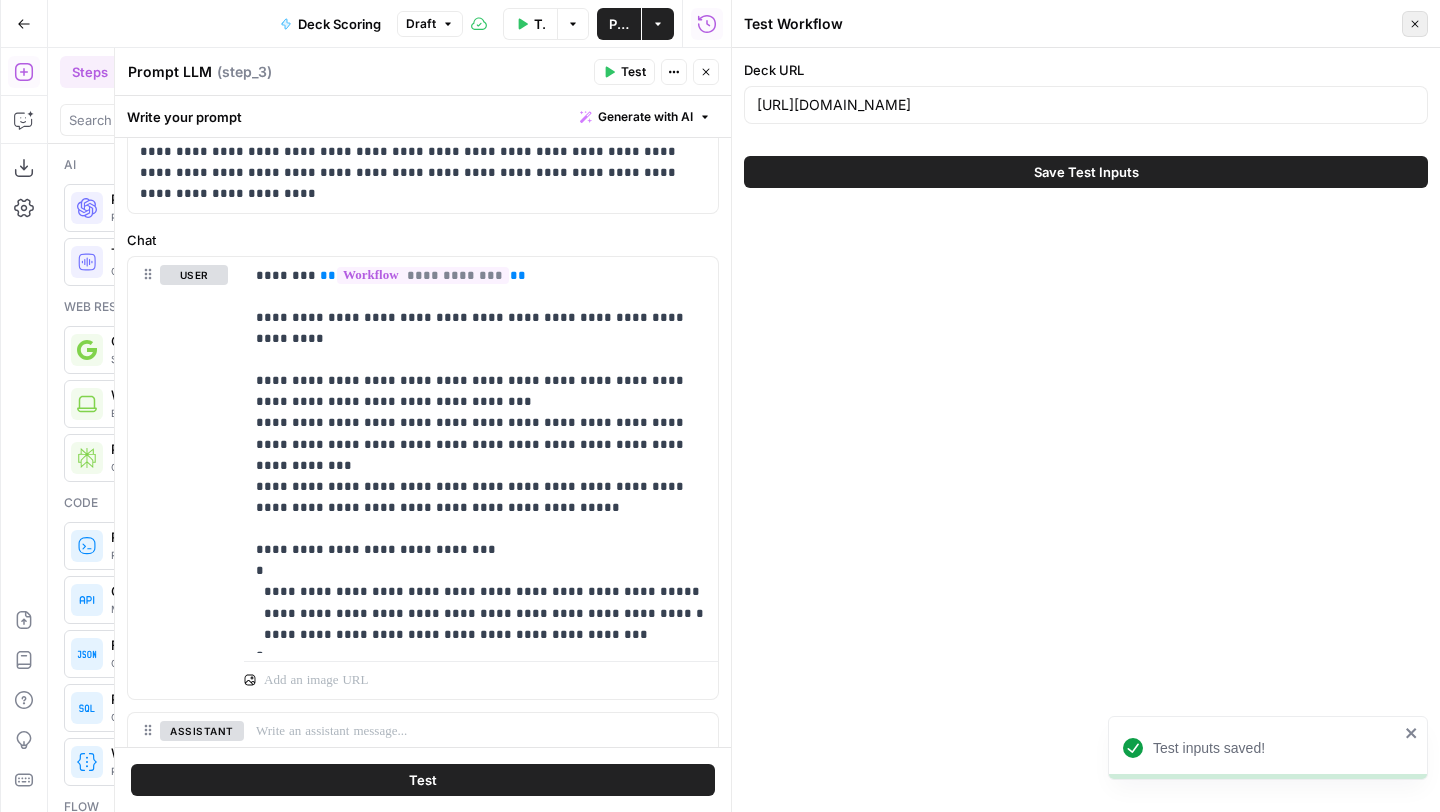click on "Close" at bounding box center [1415, 24] 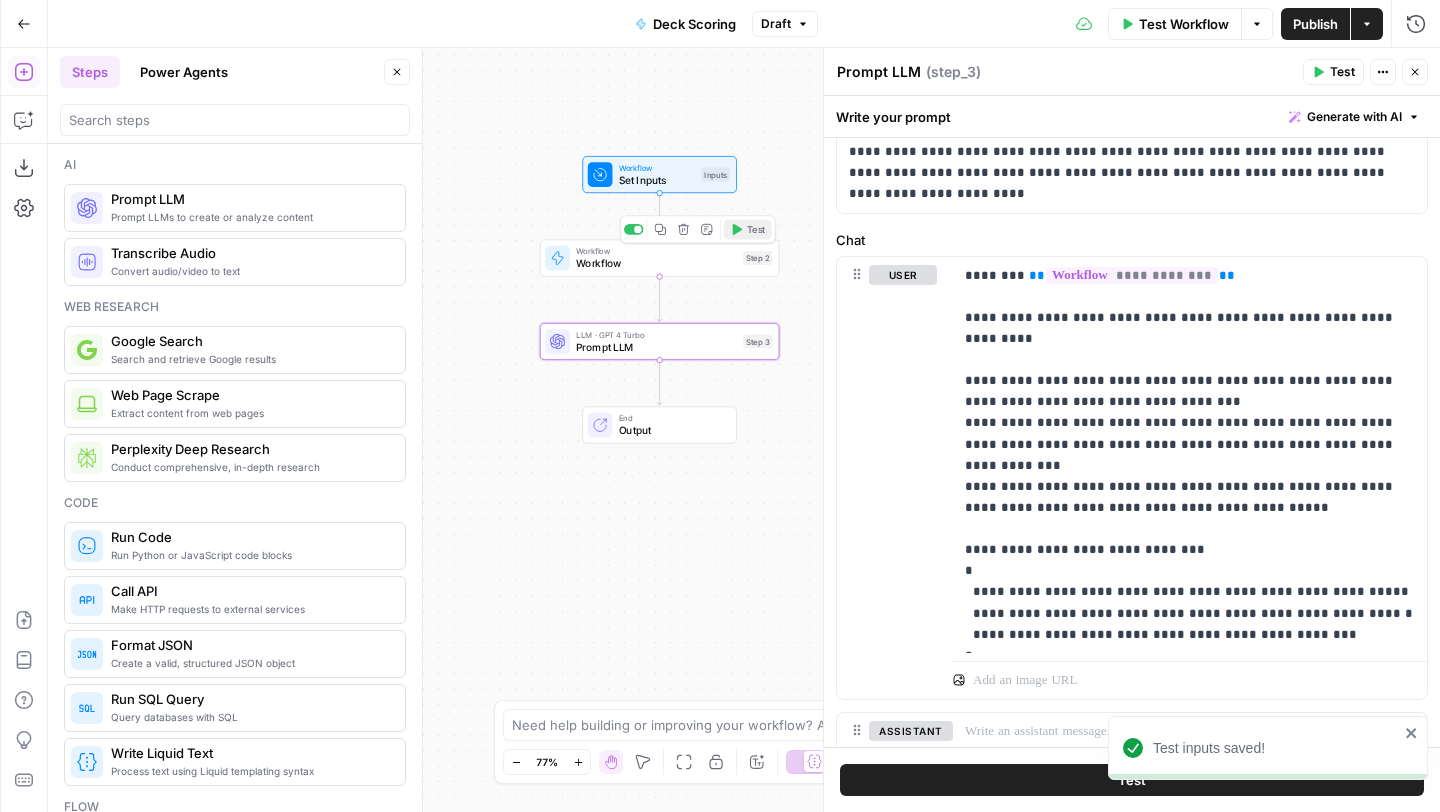 click on "Test" at bounding box center [756, 229] 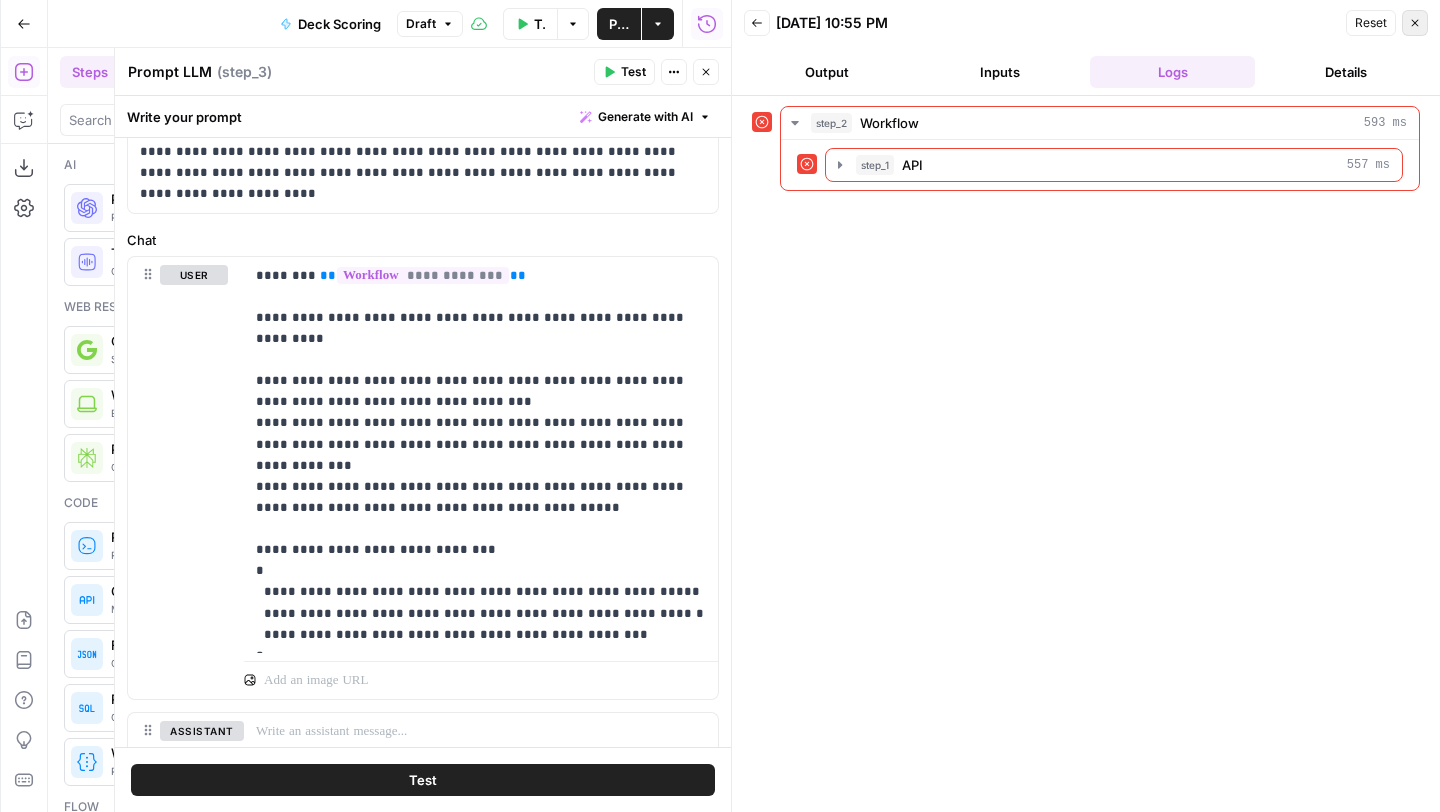 click on "Close" at bounding box center [1415, 23] 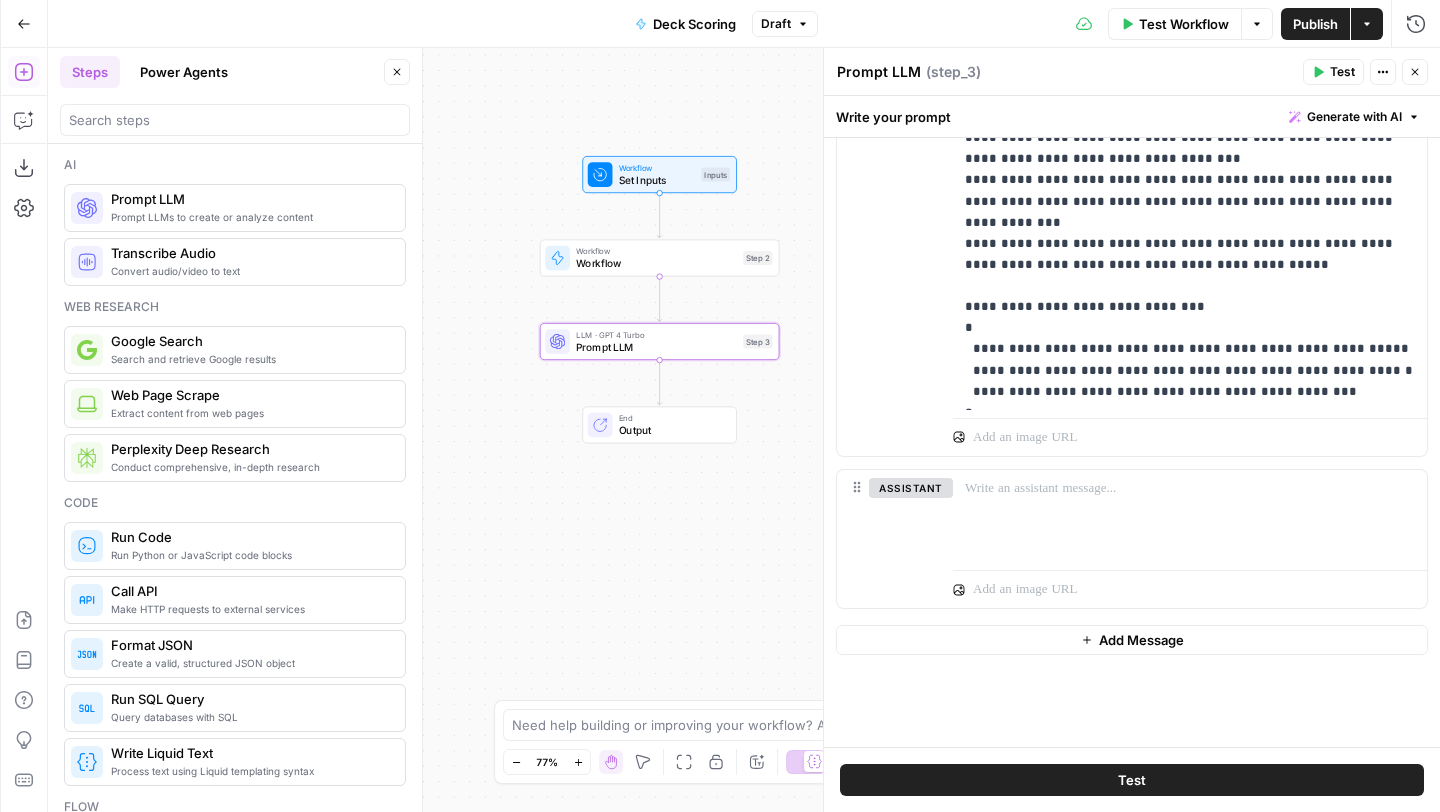 scroll, scrollTop: 815, scrollLeft: 0, axis: vertical 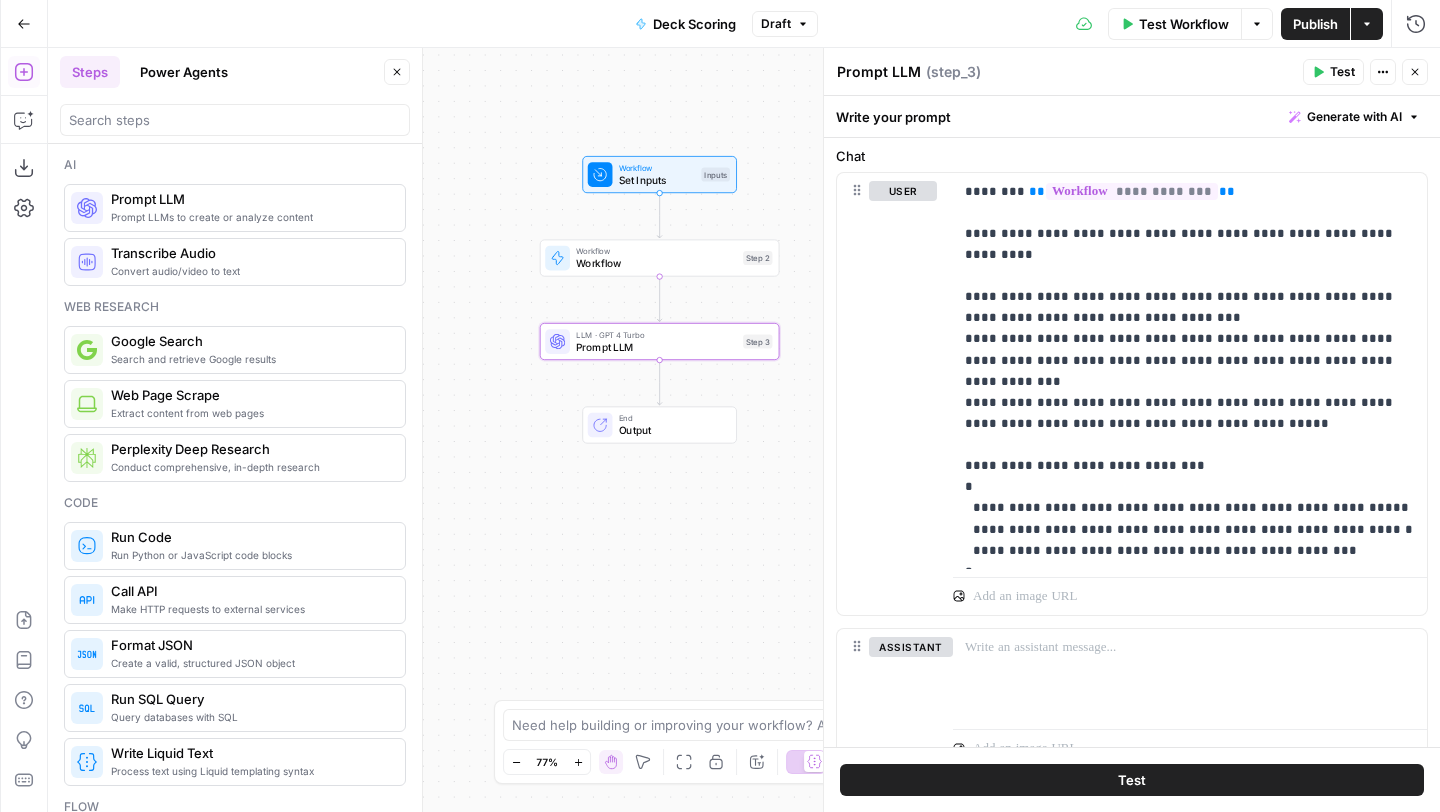 click on "Prompt LLMs to create or analyze content" at bounding box center (250, 217) 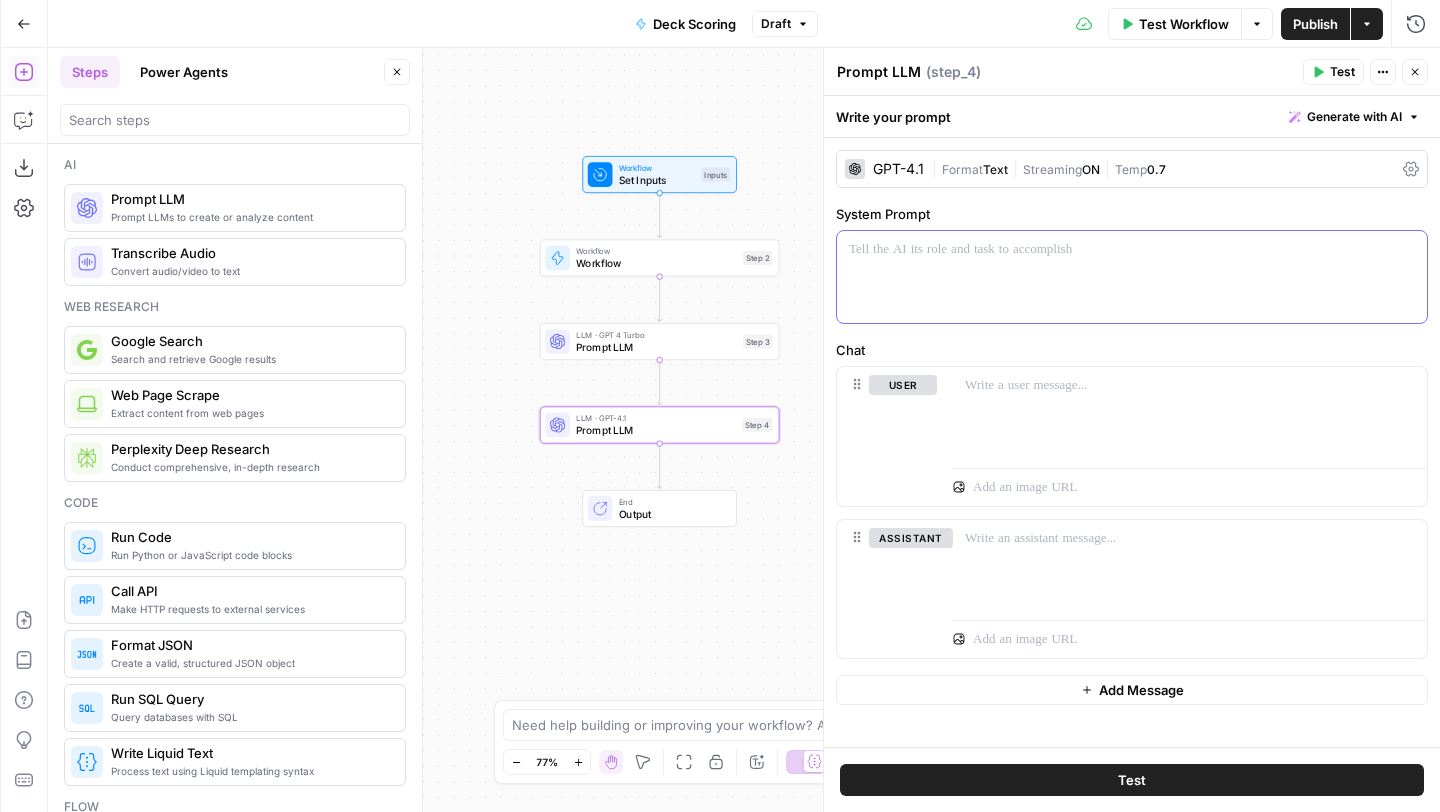 click at bounding box center (1132, 277) 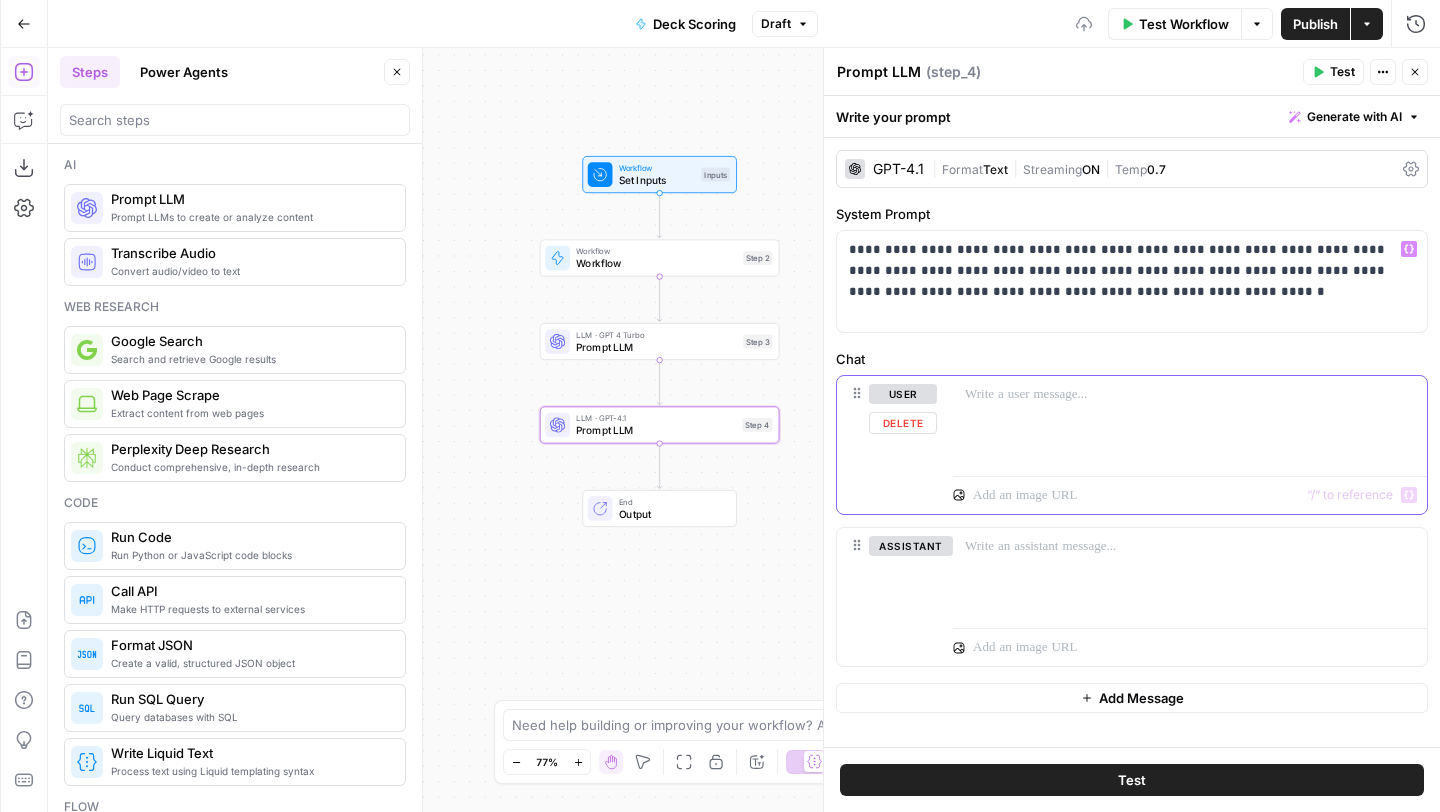 click at bounding box center [1190, 422] 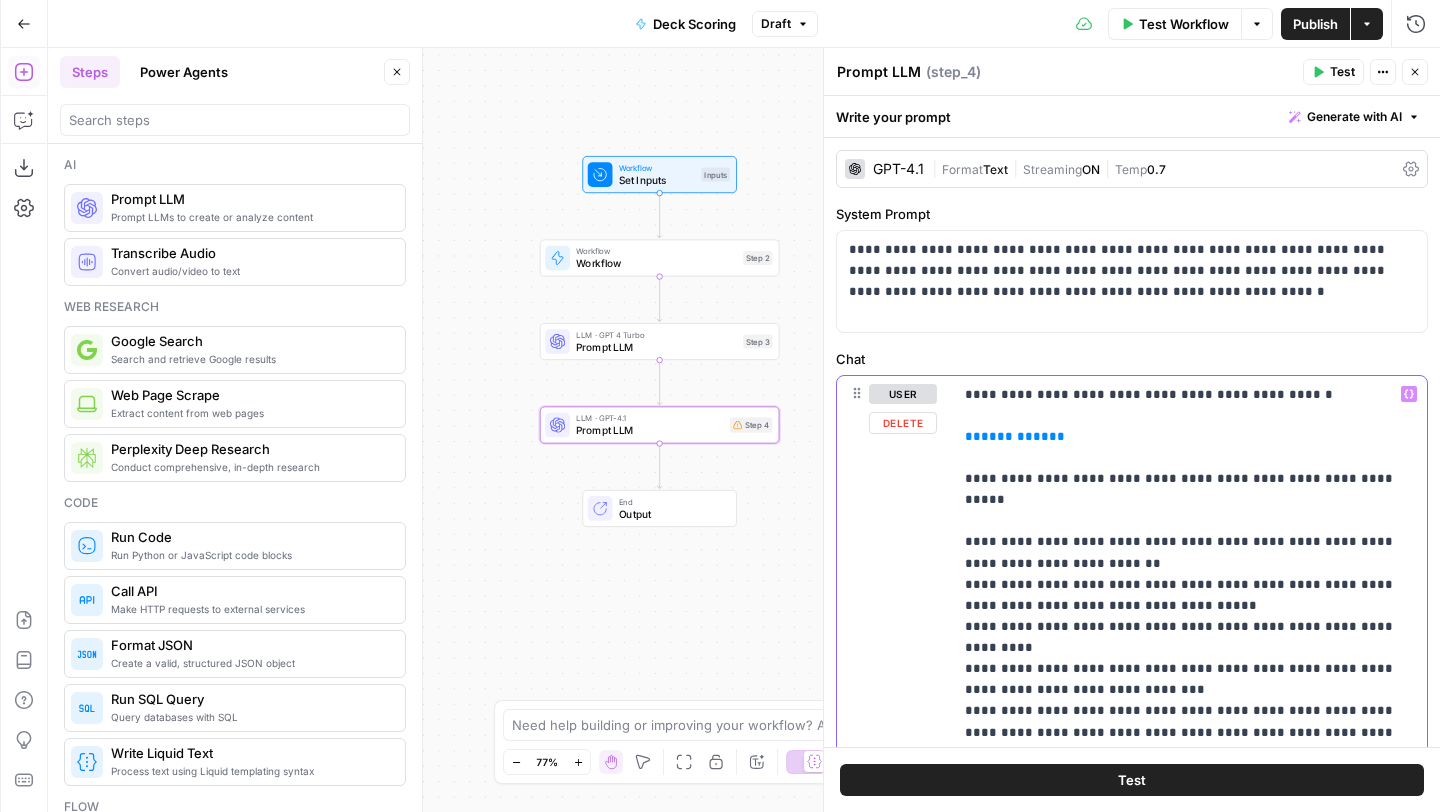 drag, startPoint x: 1083, startPoint y: 434, endPoint x: 902, endPoint y: 434, distance: 181 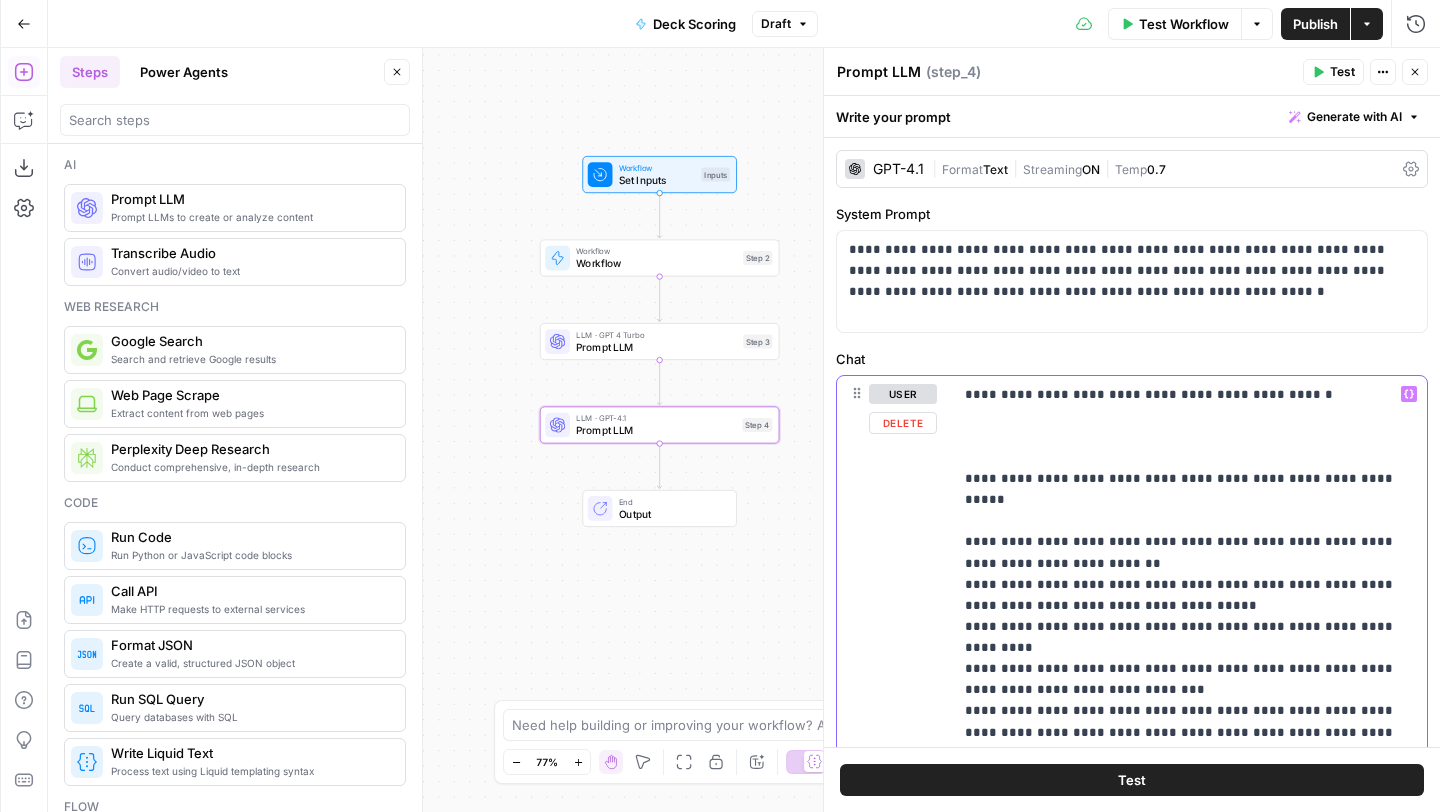 click on "Variables Menu" at bounding box center (1409, 394) 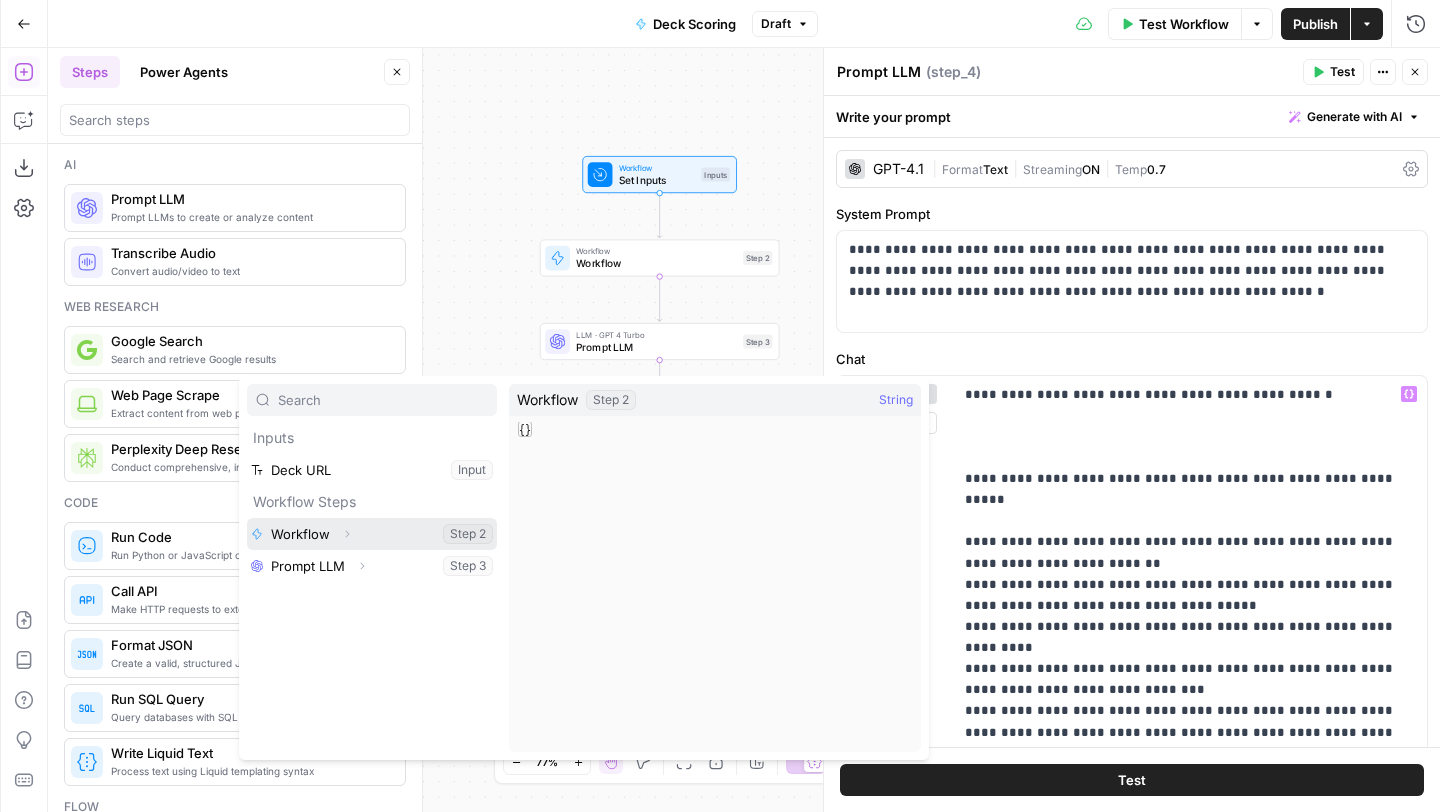 click at bounding box center [372, 534] 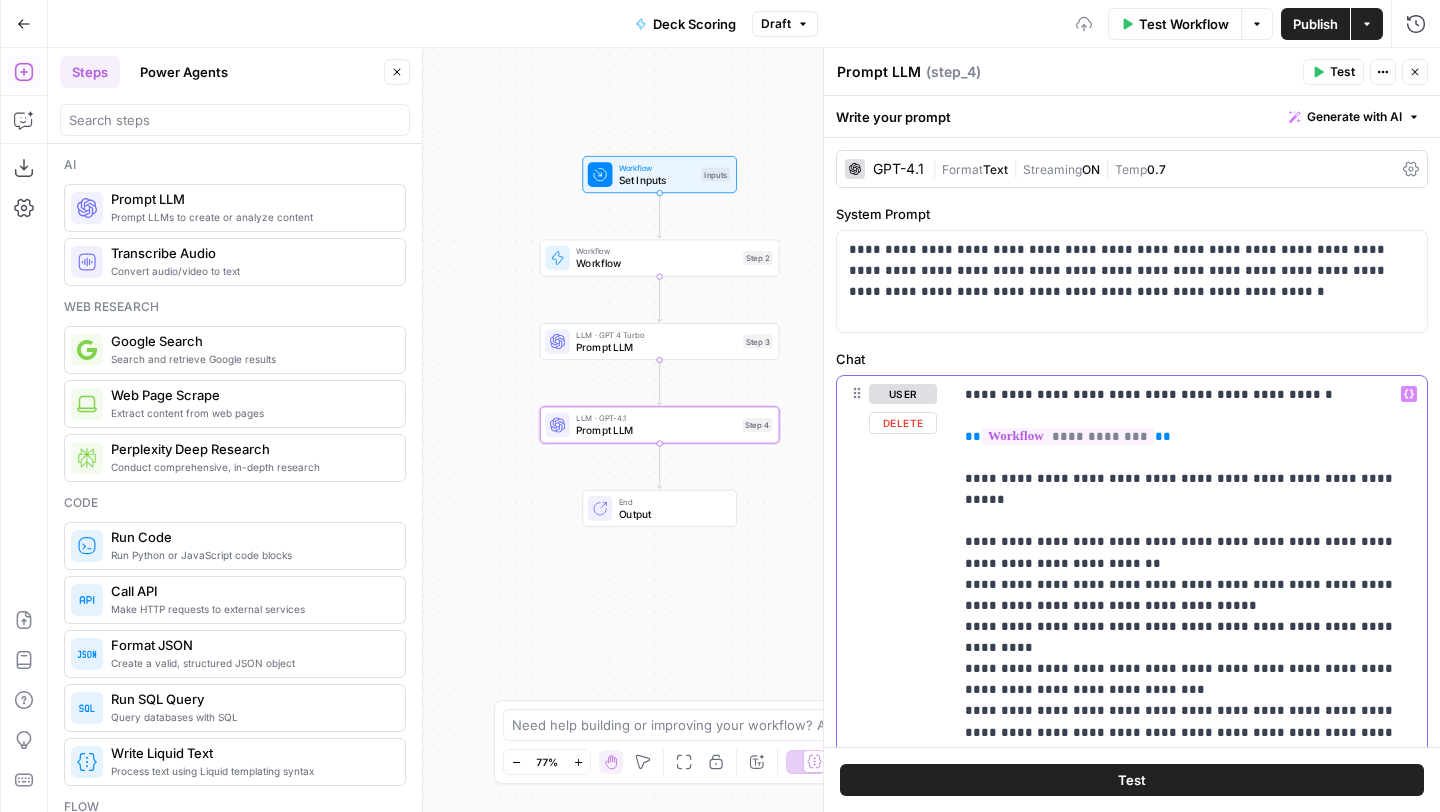 scroll, scrollTop: 25, scrollLeft: 0, axis: vertical 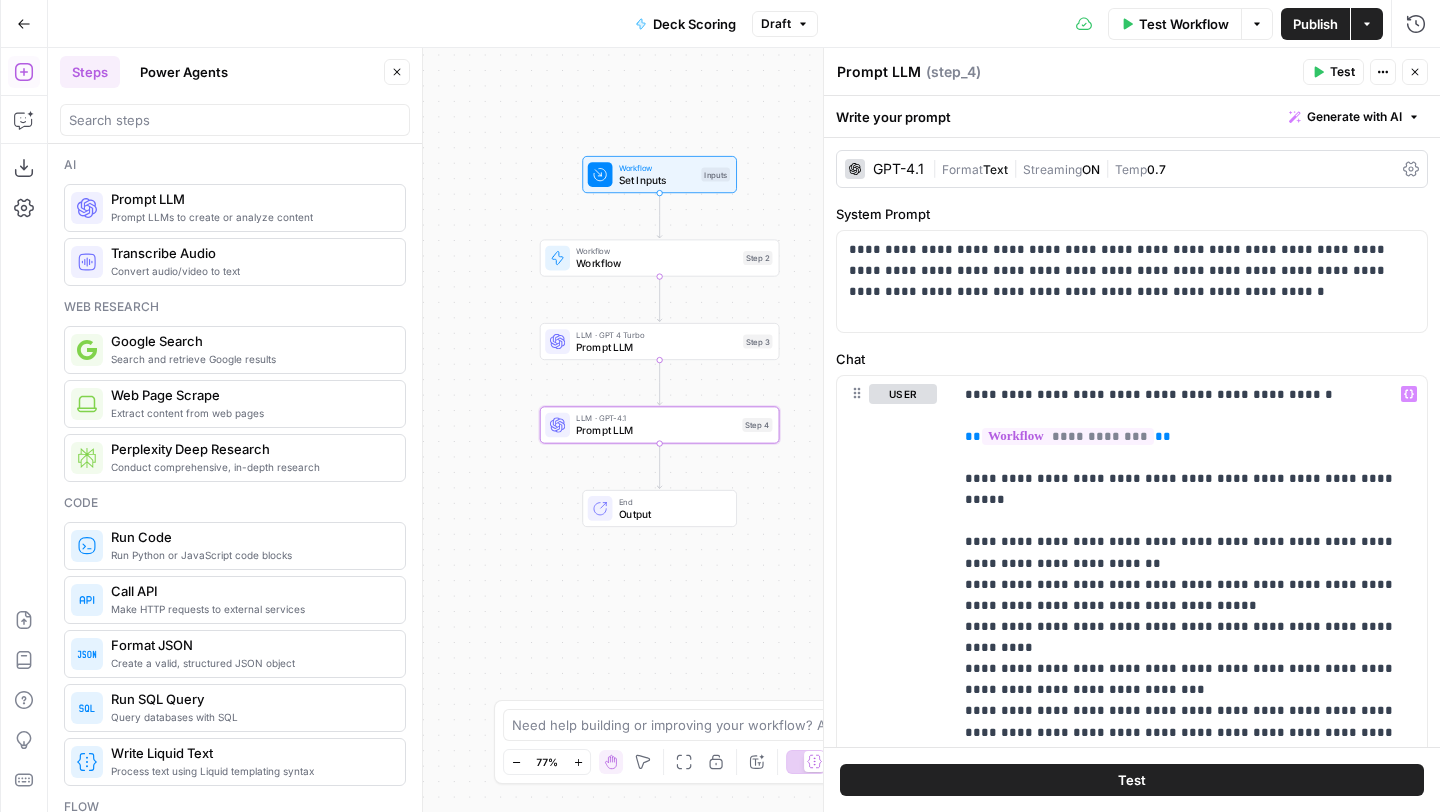 click on "Streaming" at bounding box center (1052, 169) 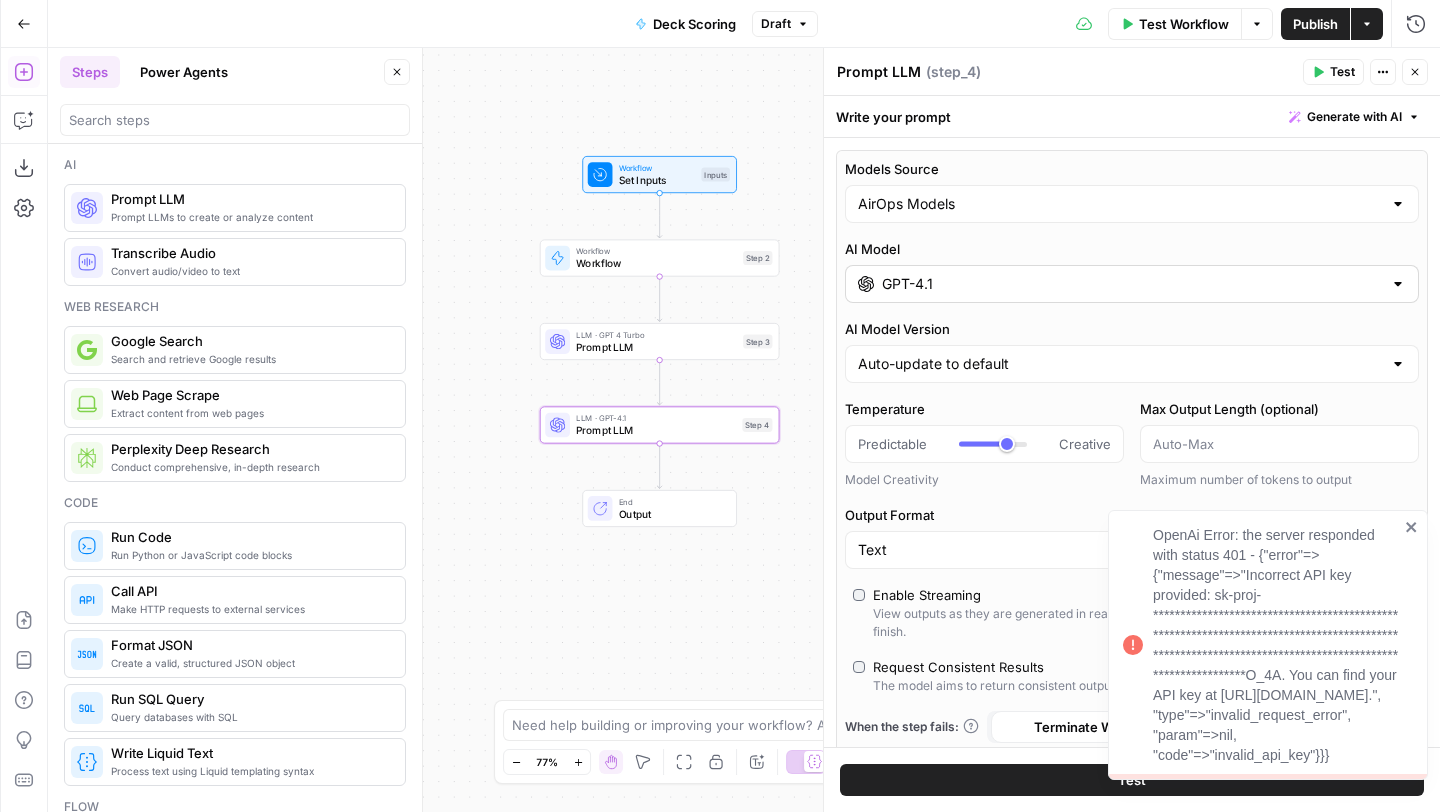 click on "GPT-4.1" at bounding box center (1132, 284) 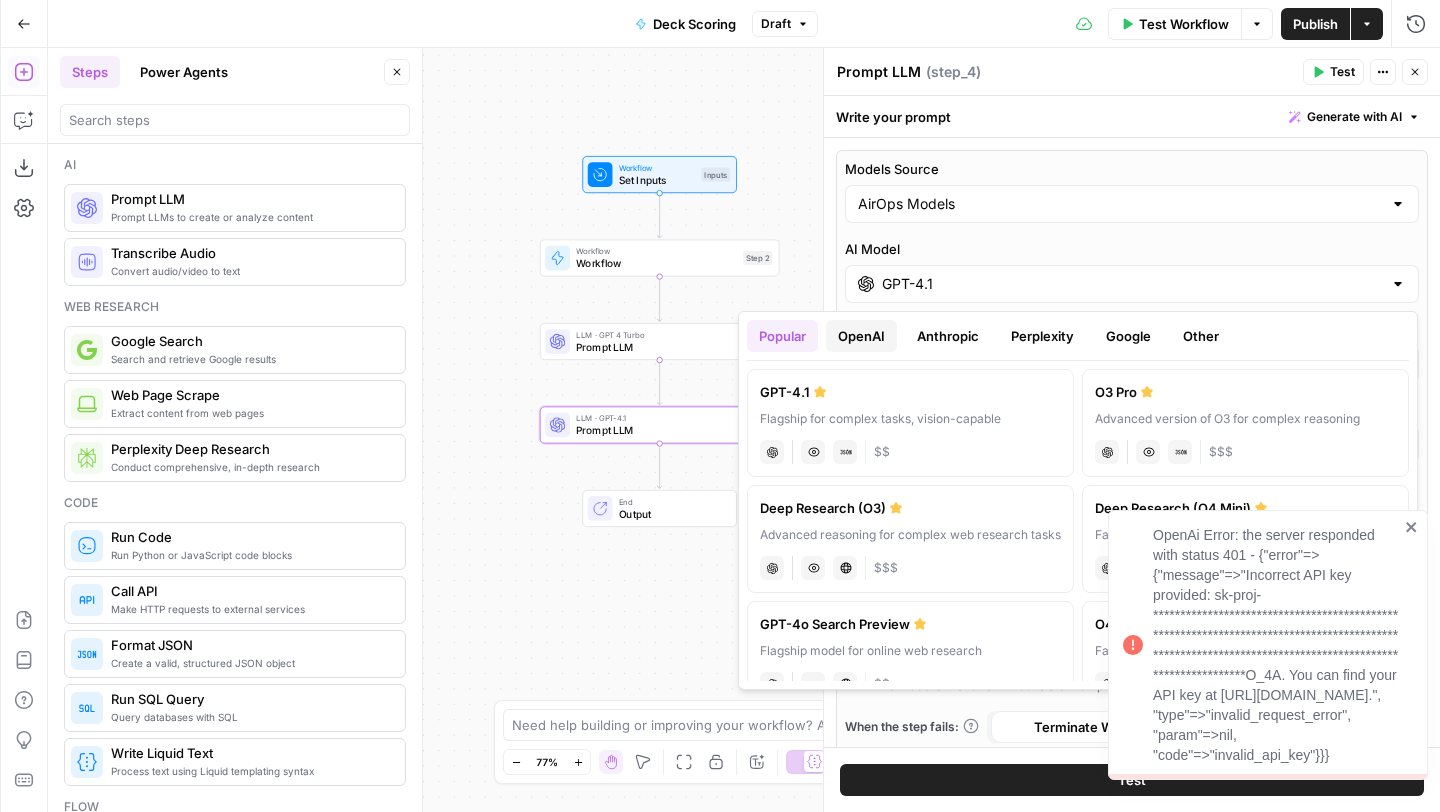 click on "OpenAI" at bounding box center (861, 336) 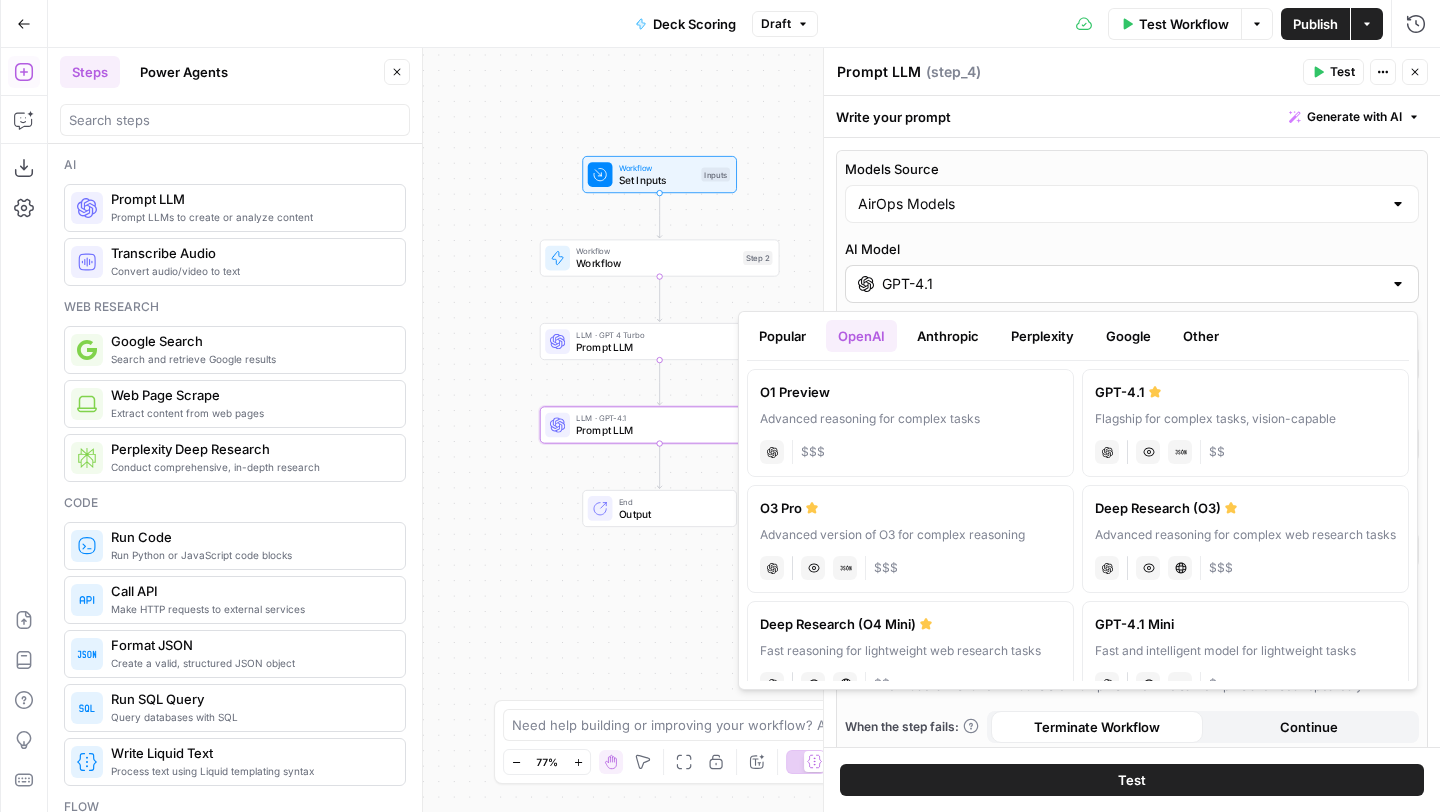 type 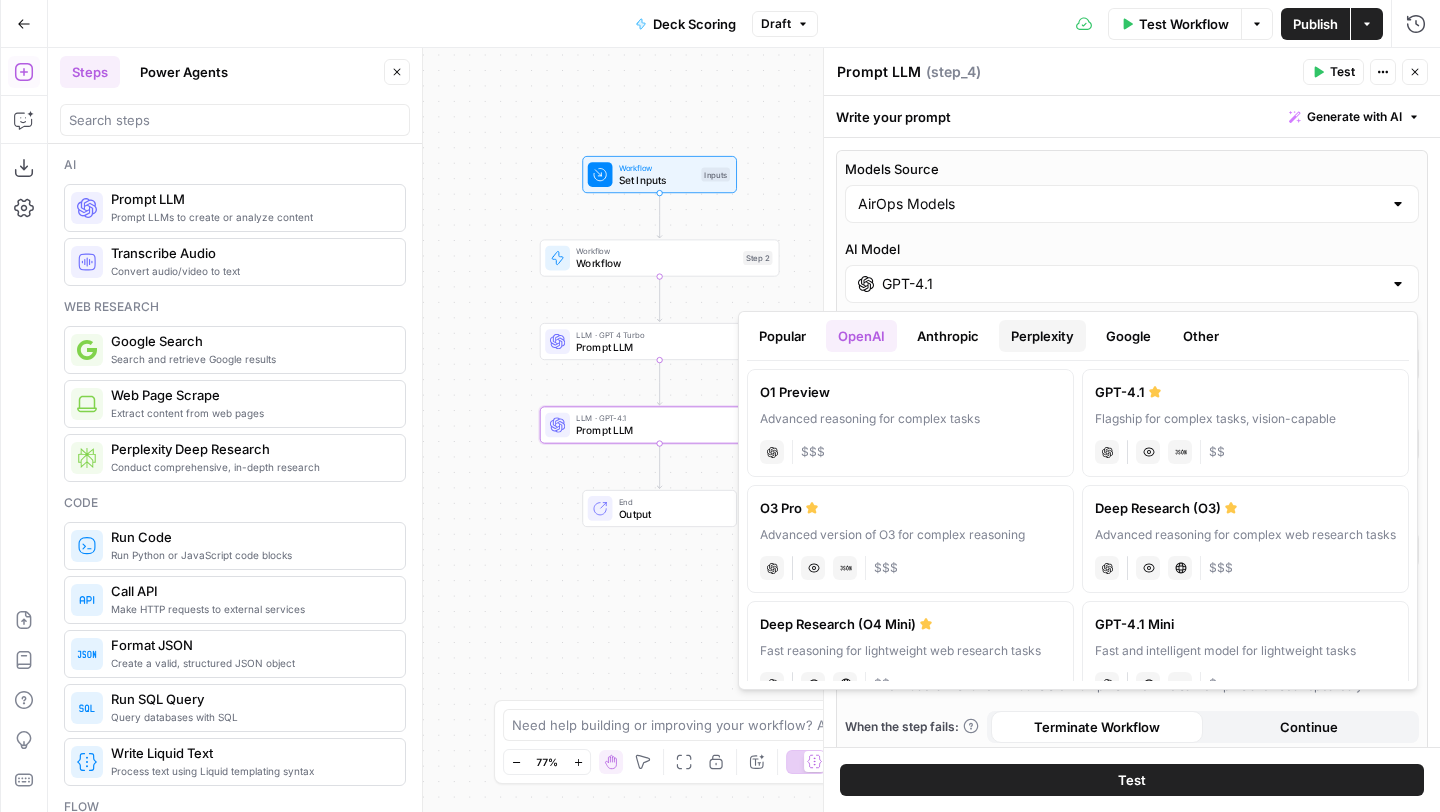 type 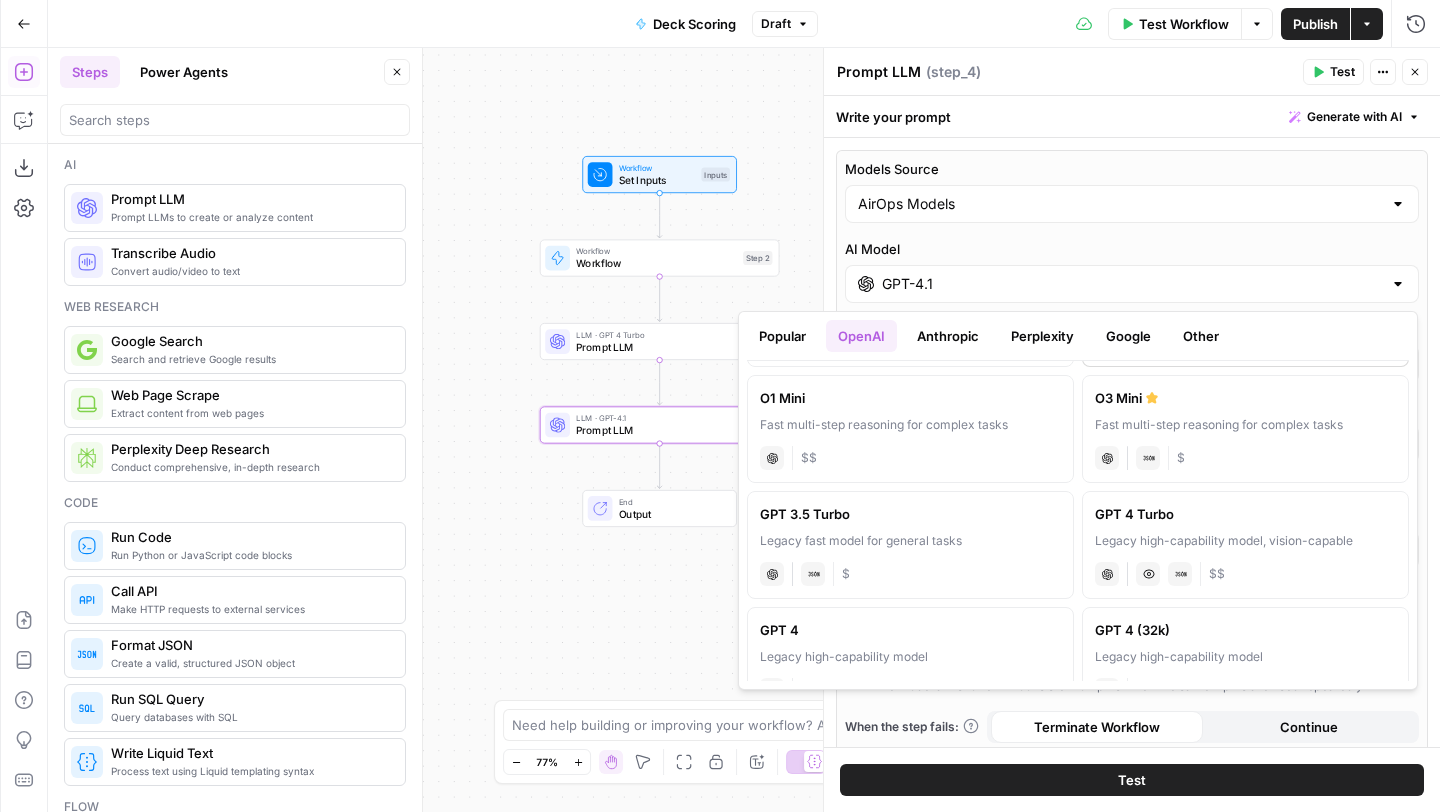 scroll, scrollTop: 807, scrollLeft: 0, axis: vertical 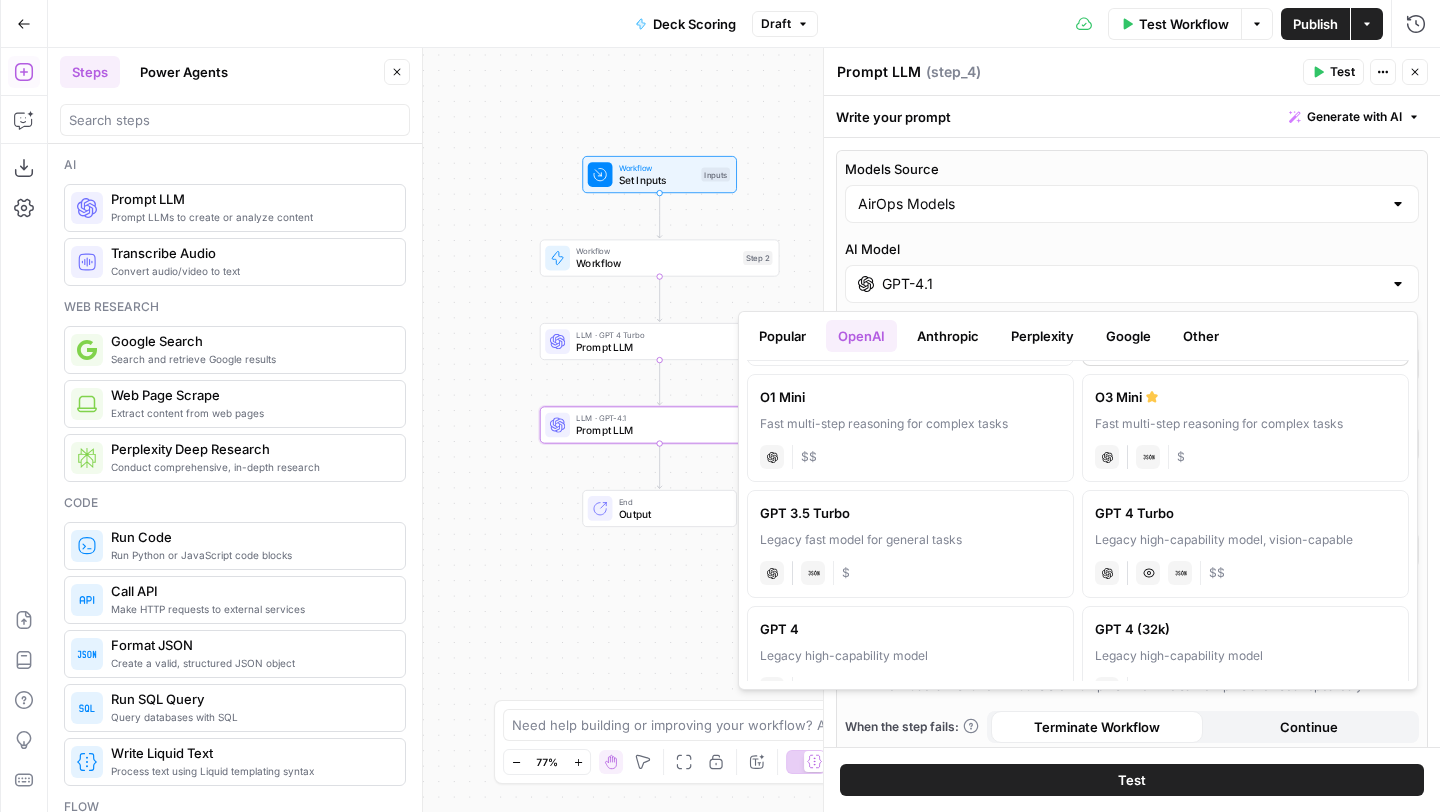 click on "GPT 4 Turbo Legacy high-capability model, vision-capable chat Vision Capabilities JSON Mode $$" at bounding box center (1245, 544) 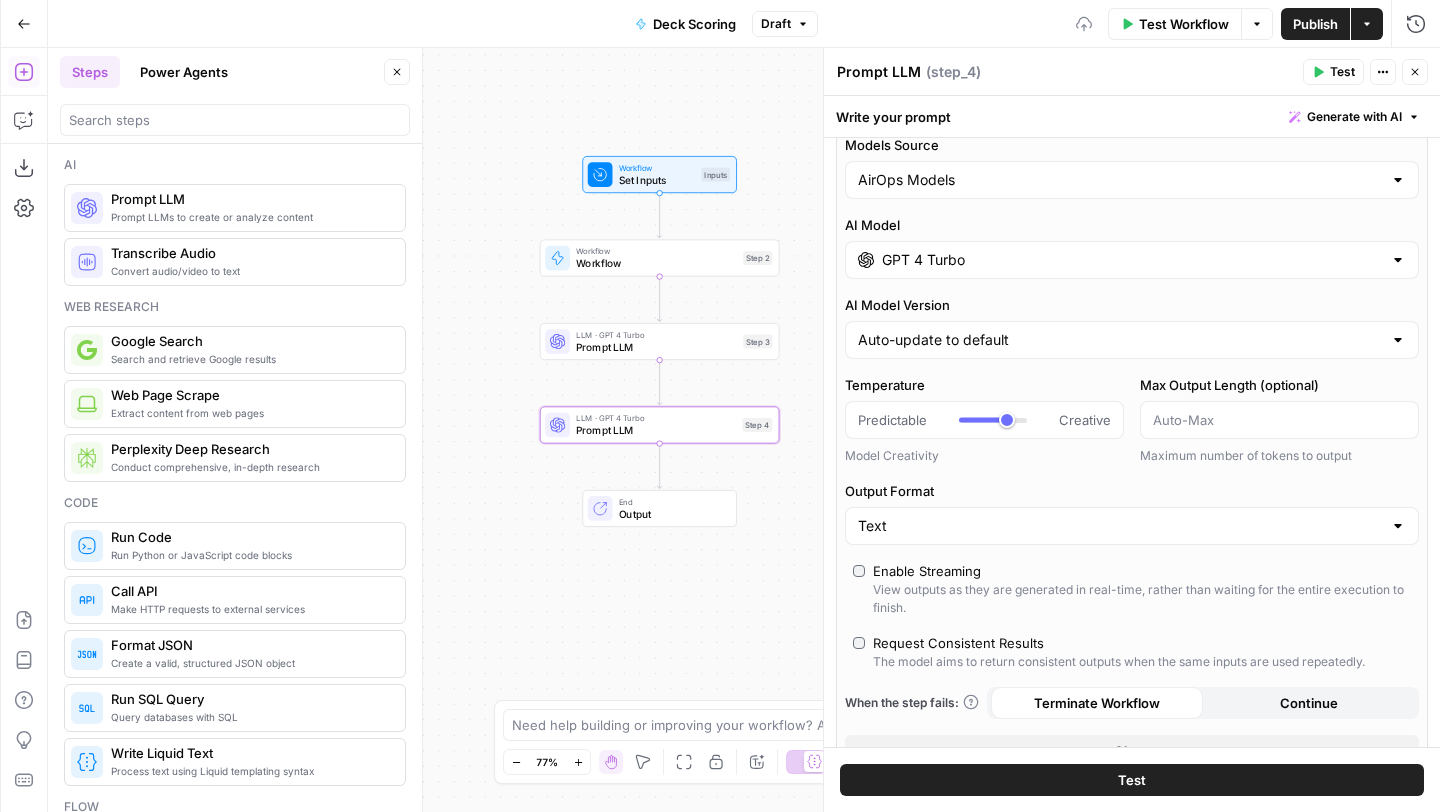 scroll, scrollTop: 27, scrollLeft: 0, axis: vertical 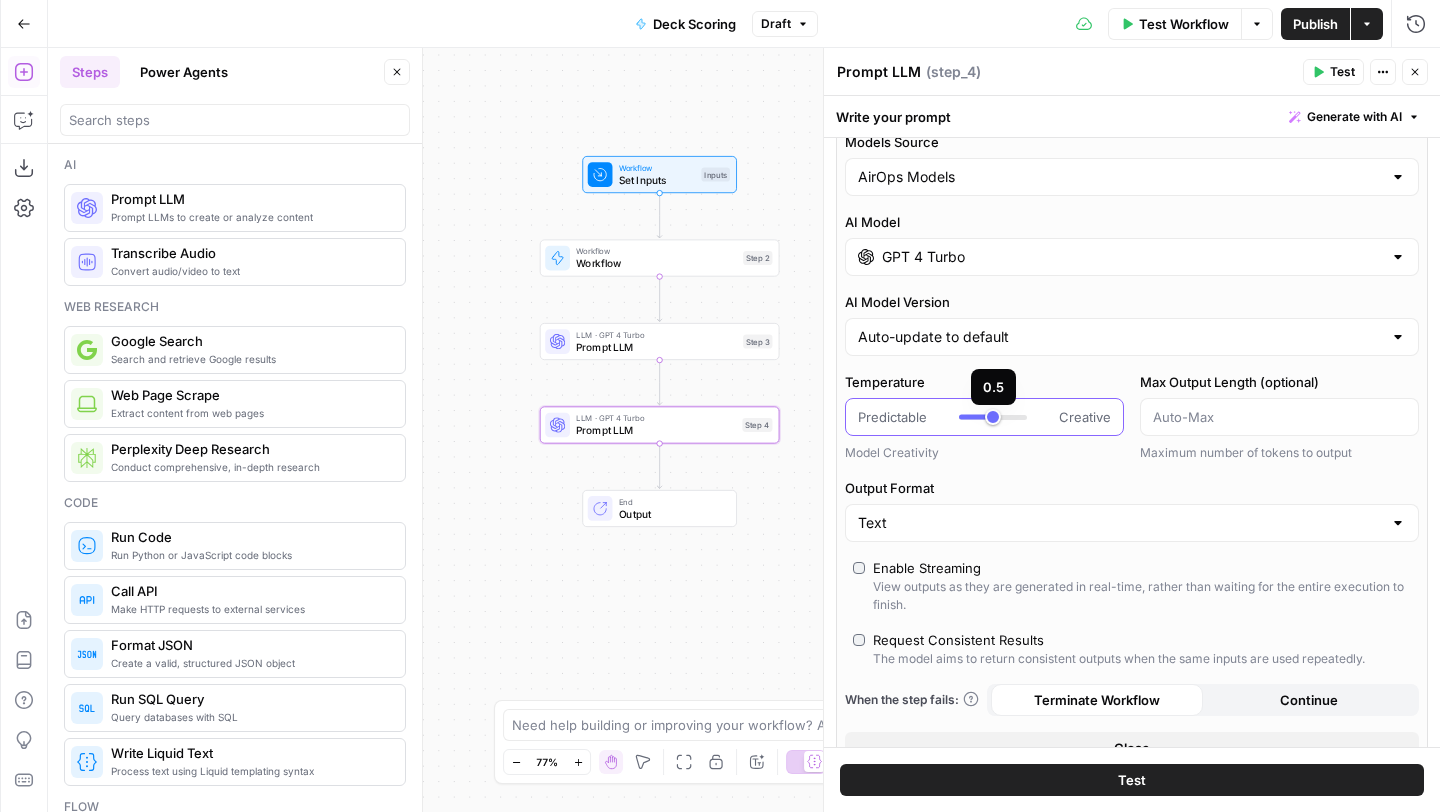 type on "***" 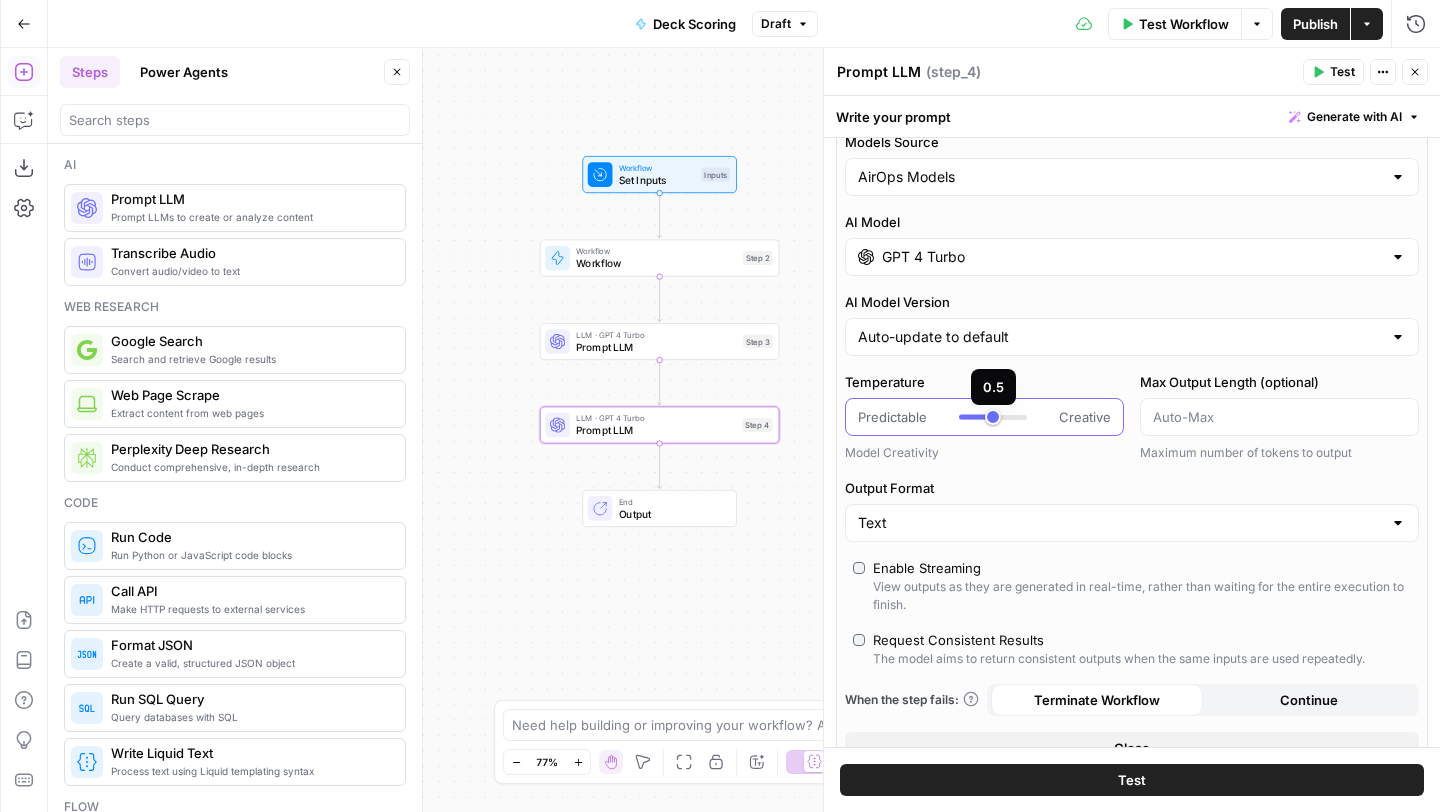 drag, startPoint x: 1003, startPoint y: 418, endPoint x: 989, endPoint y: 418, distance: 14 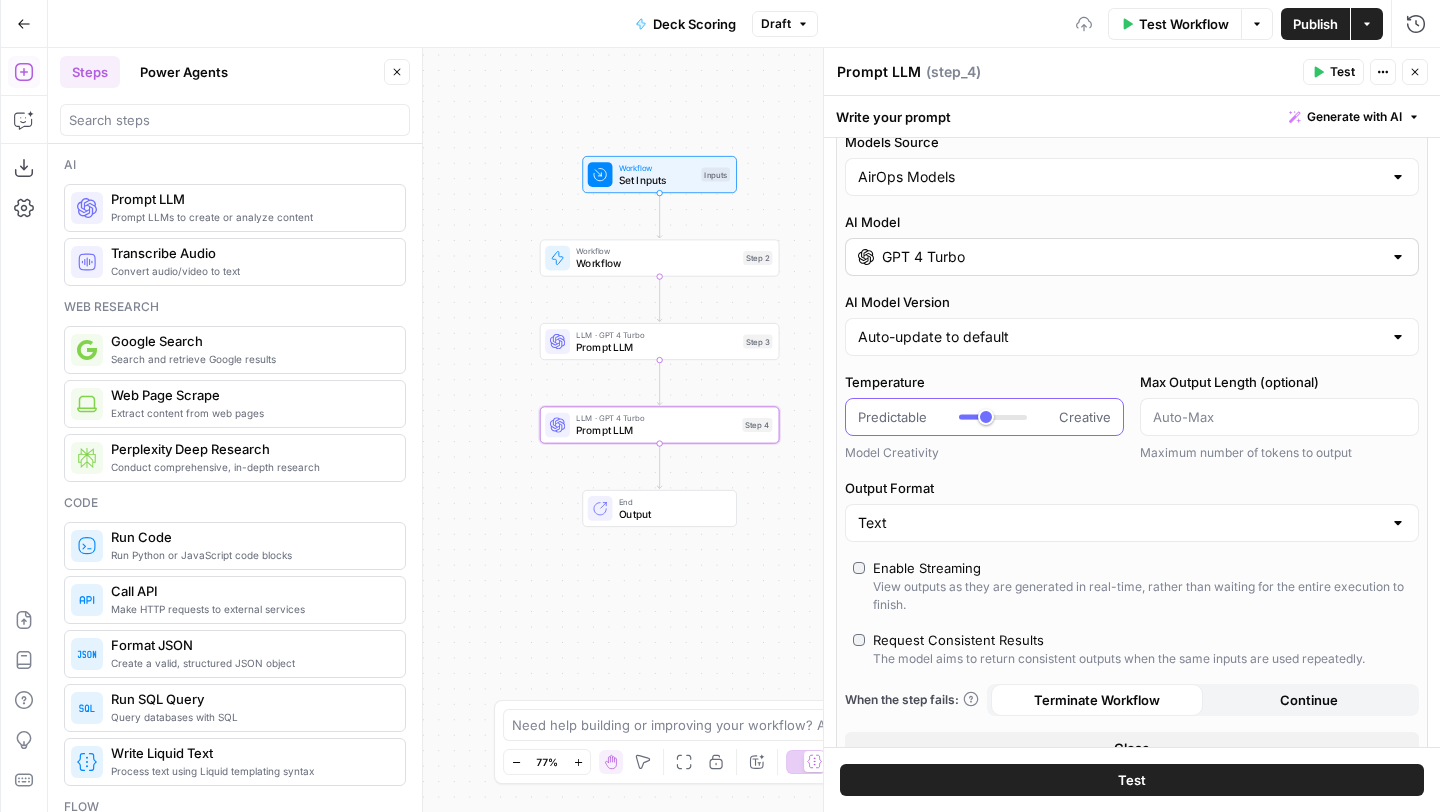 click on "GPT 4 Turbo" at bounding box center [1132, 257] 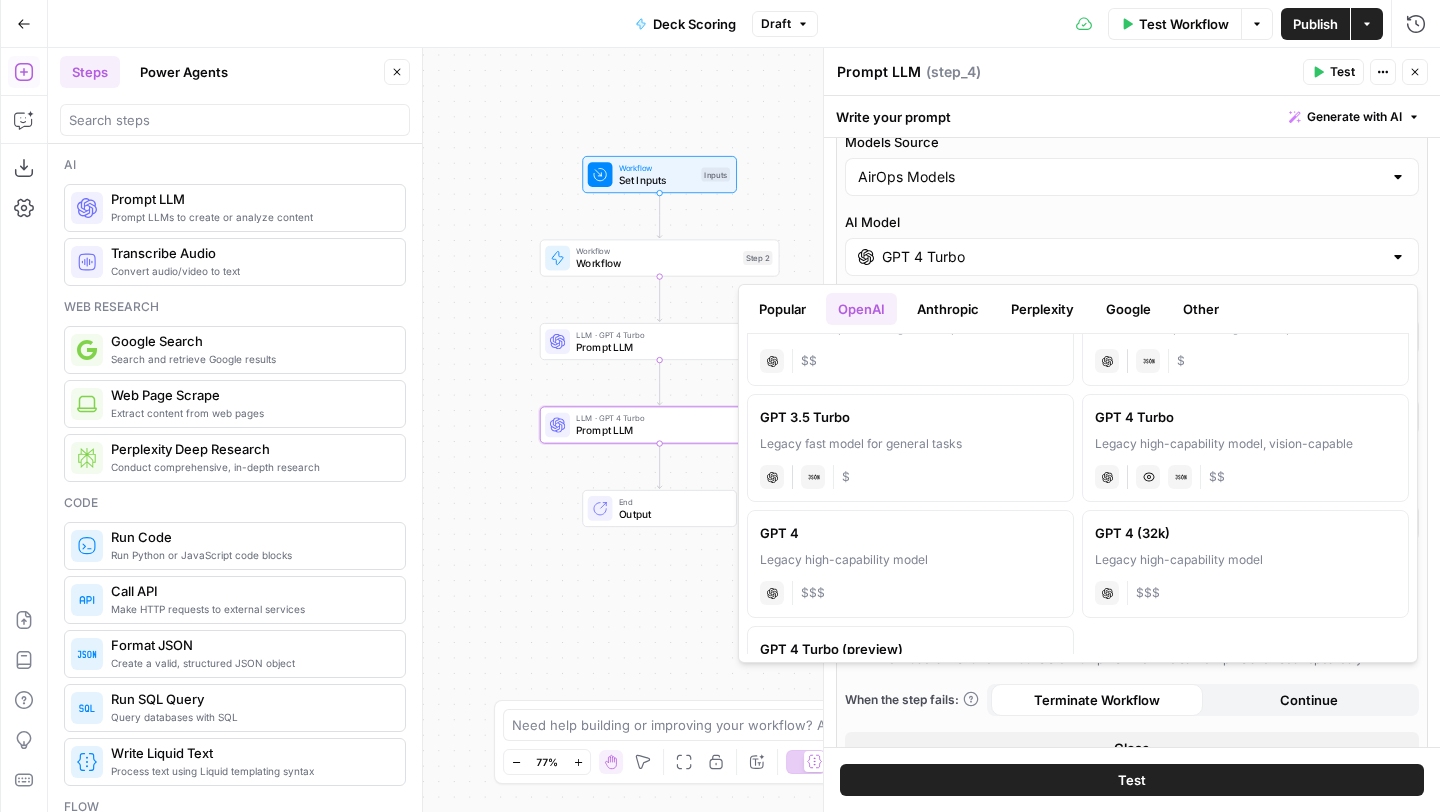 scroll, scrollTop: 878, scrollLeft: 0, axis: vertical 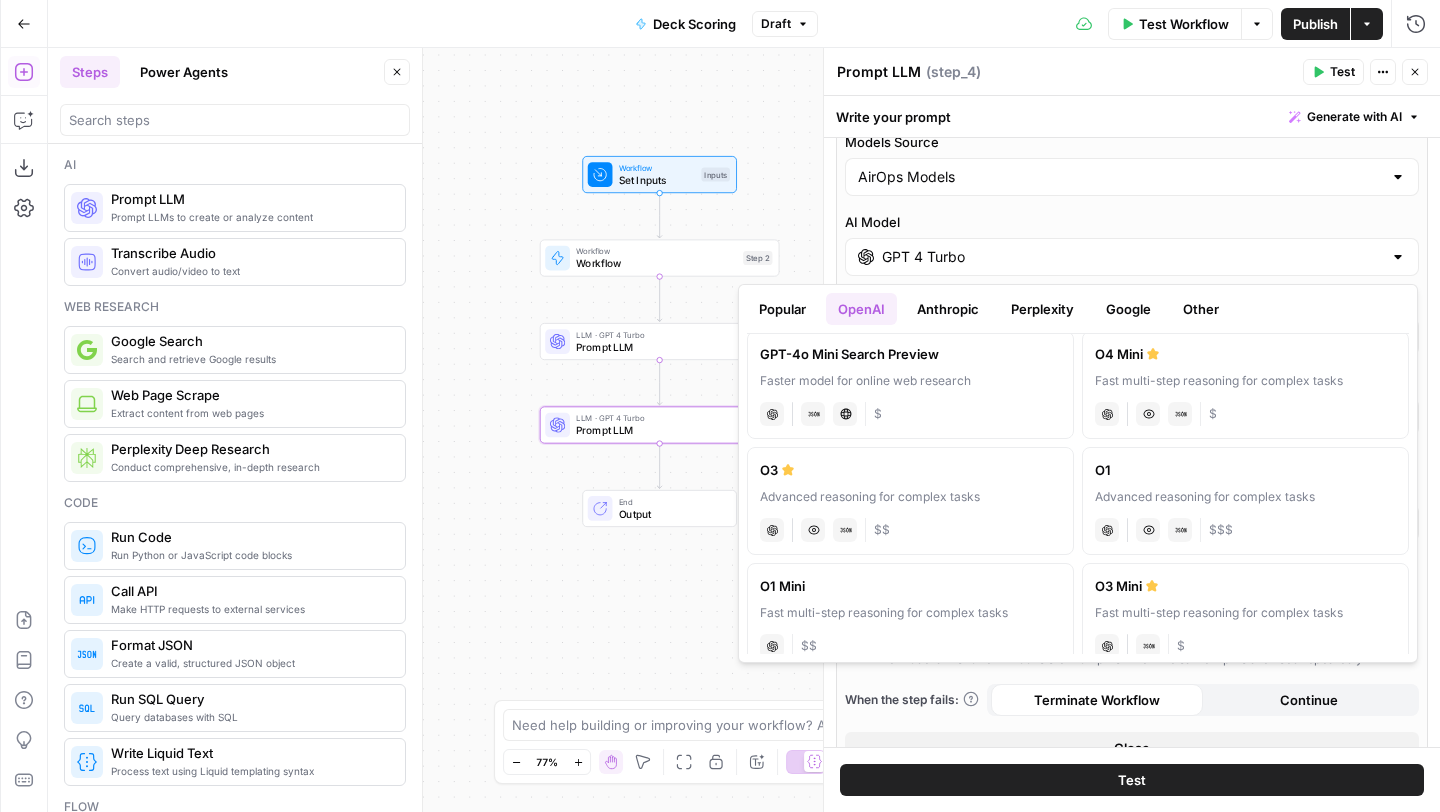 click on "O3" at bounding box center [910, 470] 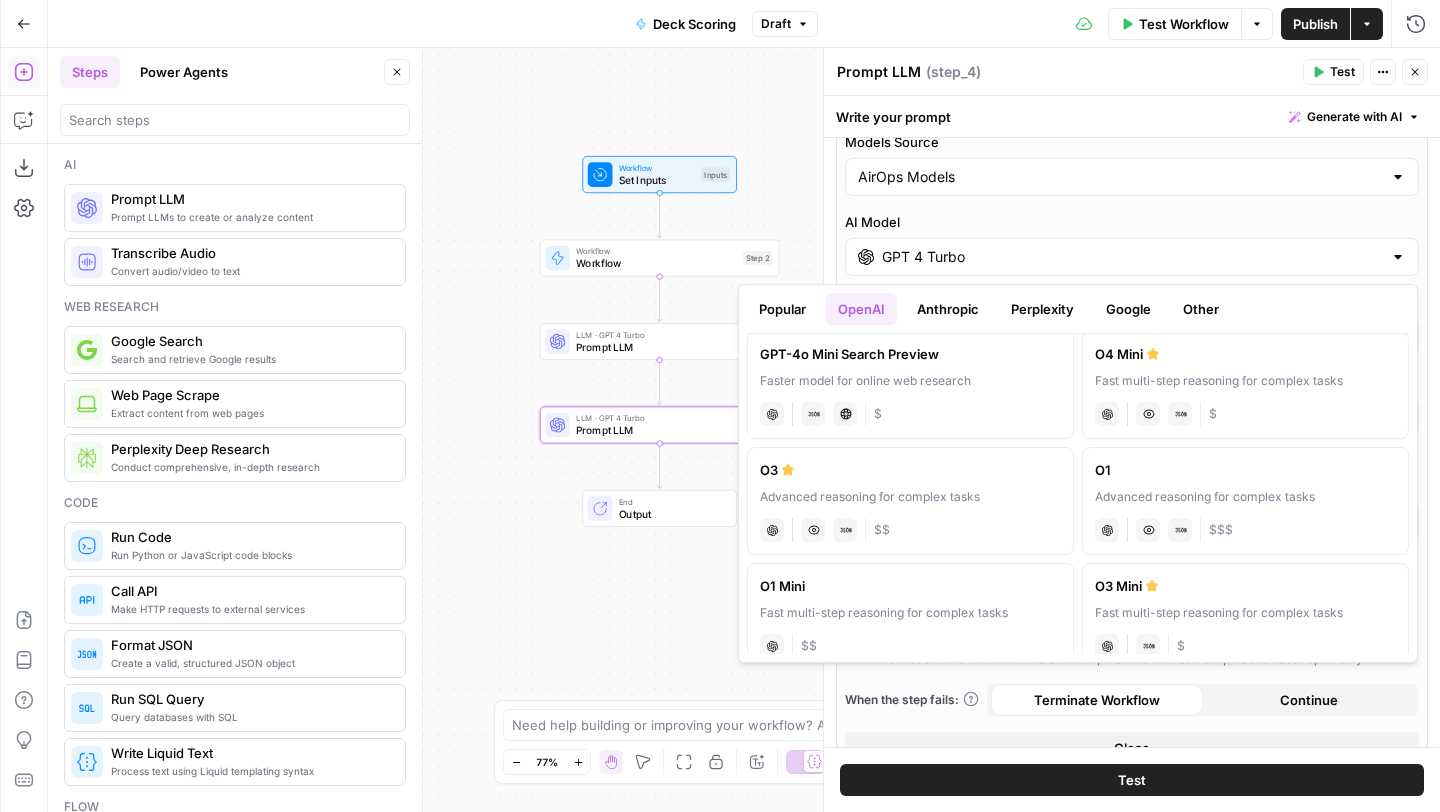 type on "O3" 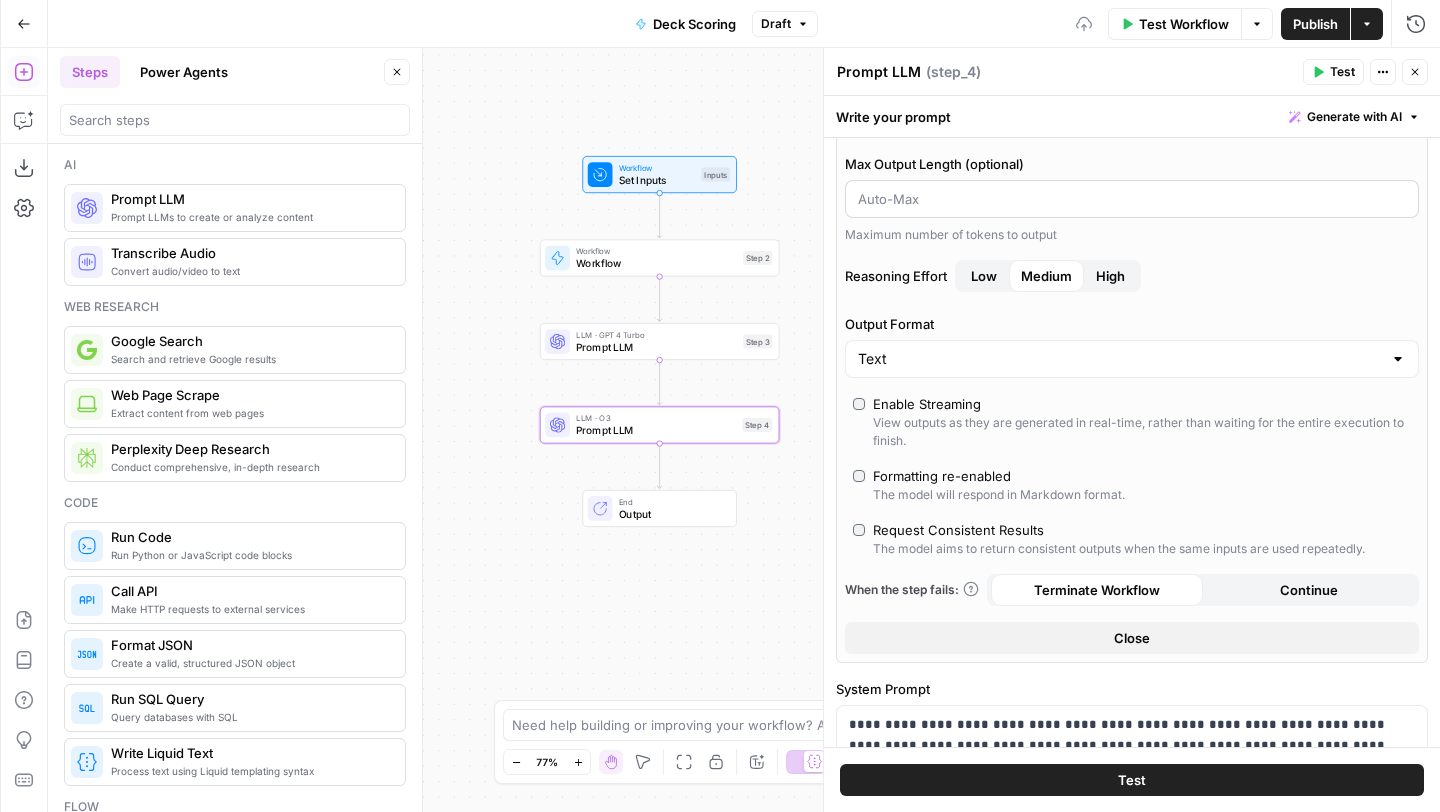 scroll, scrollTop: 245, scrollLeft: 0, axis: vertical 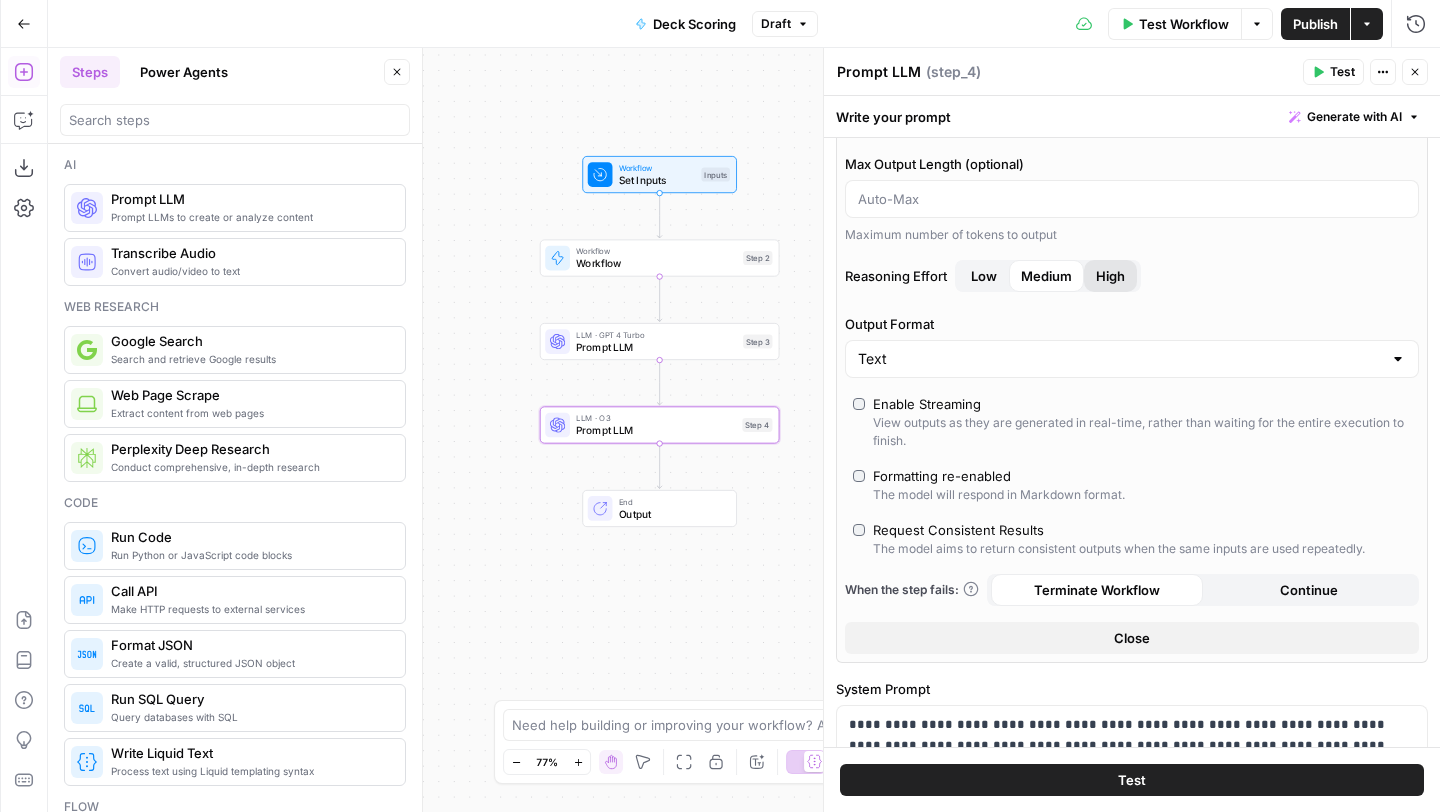 click on "High" at bounding box center (1110, 276) 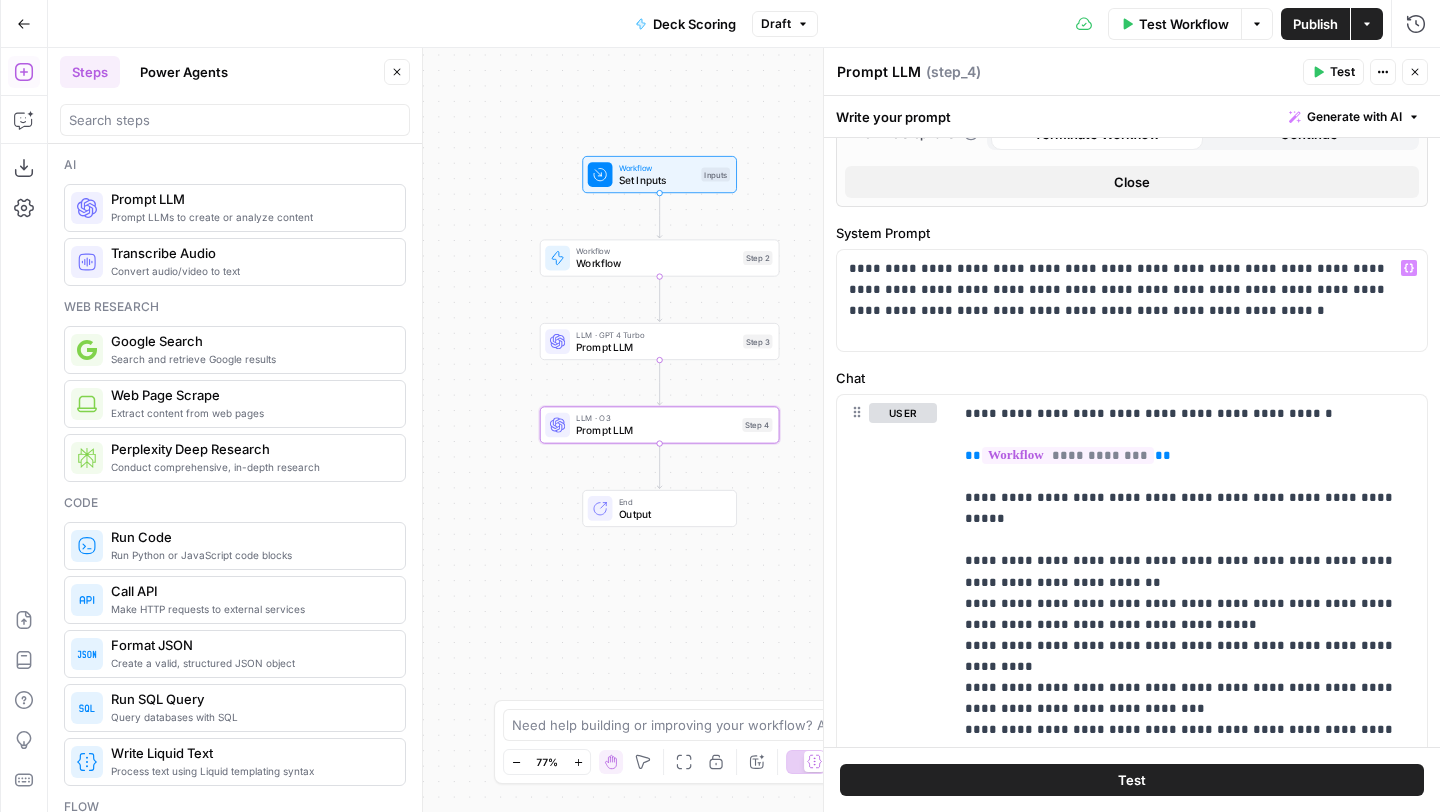scroll, scrollTop: 704, scrollLeft: 0, axis: vertical 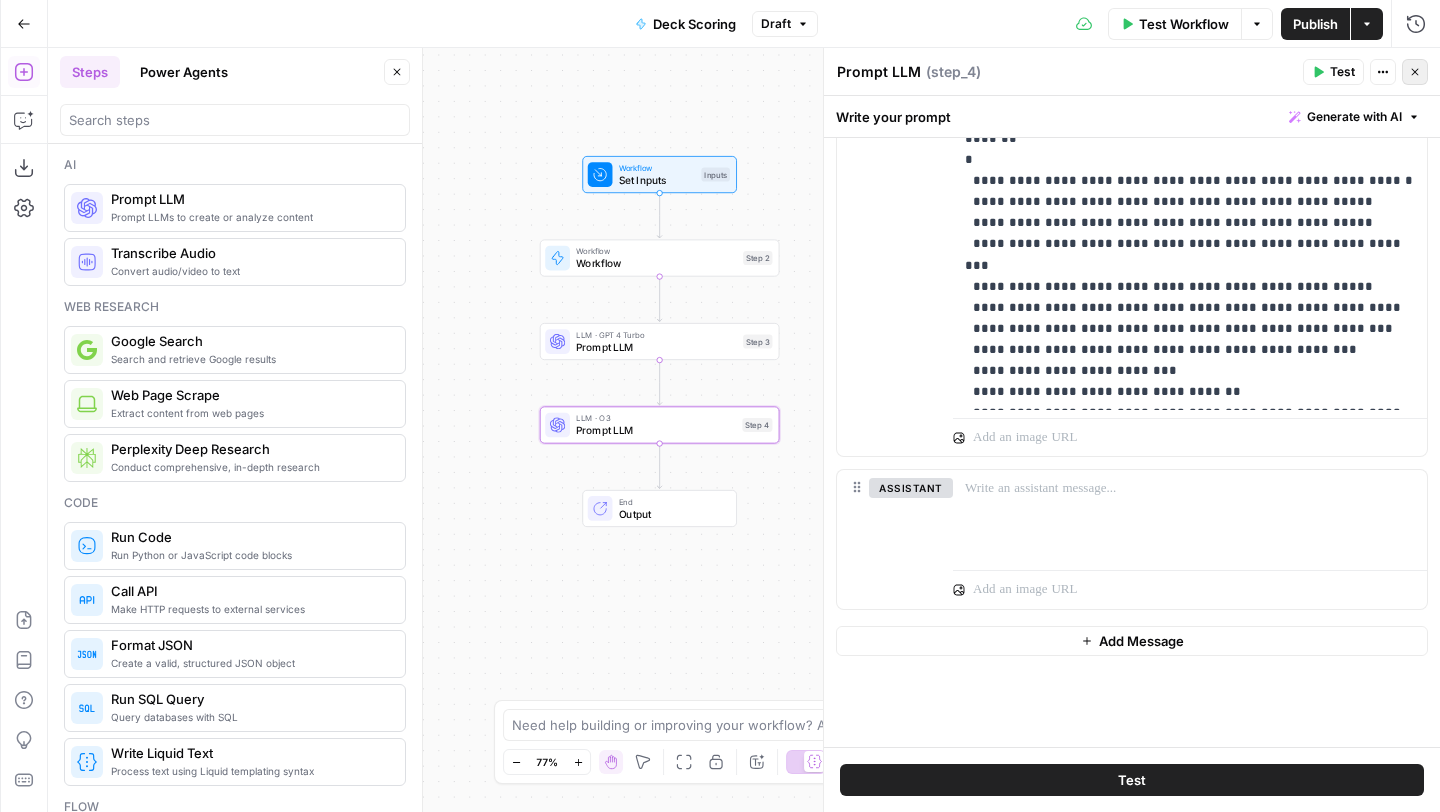 click on "Close" at bounding box center (1415, 72) 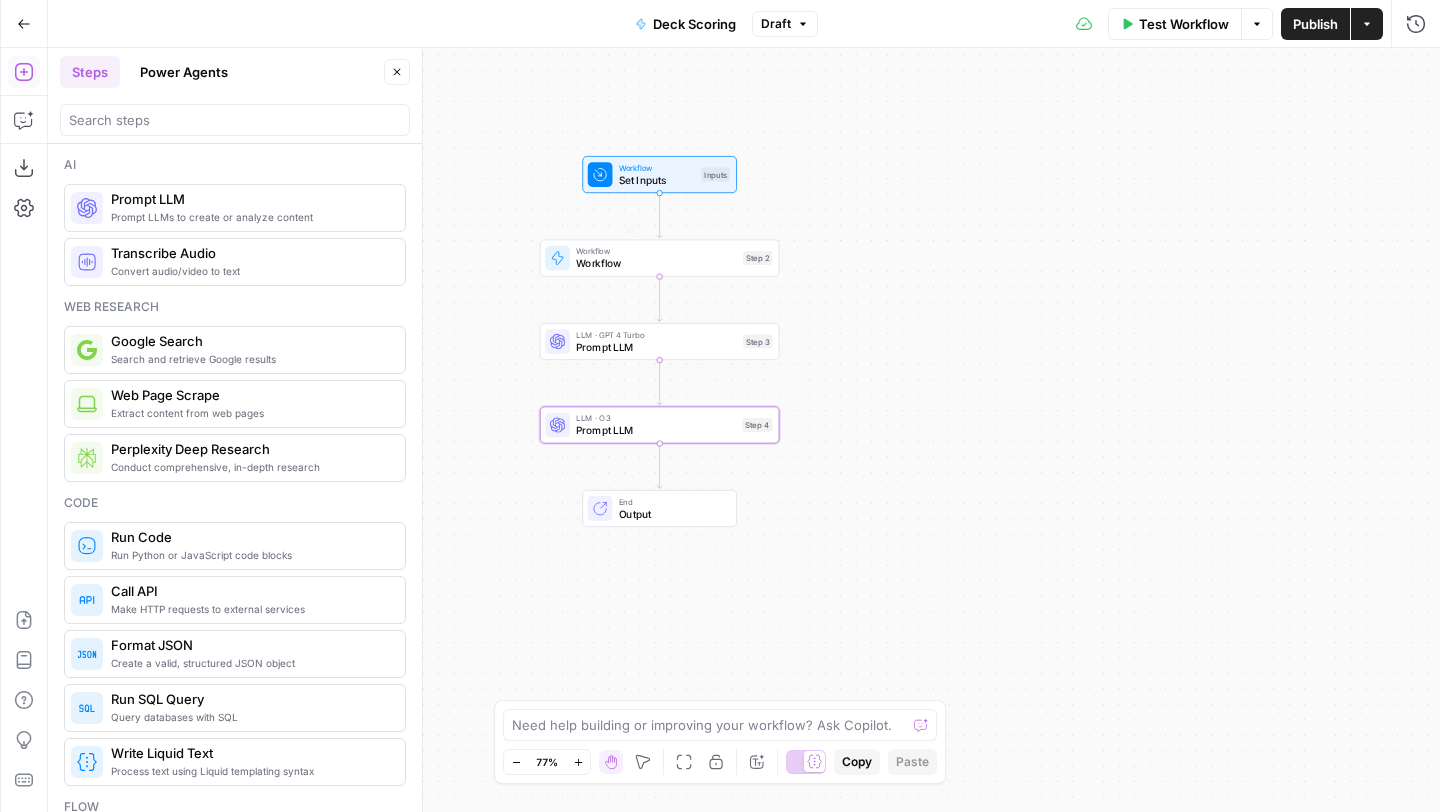 click on "Prompt LLM" at bounding box center [656, 346] 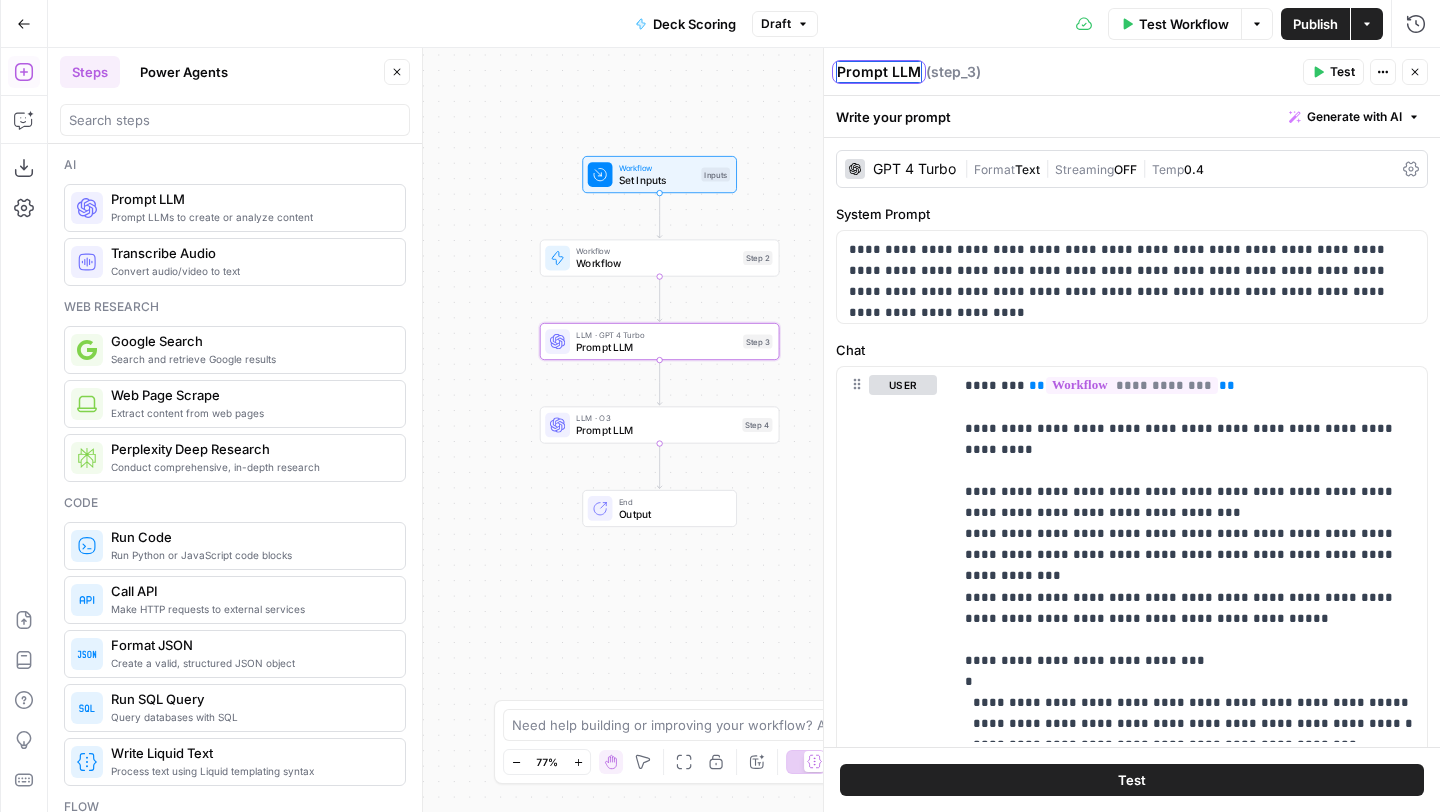 click on "Prompt LLM" at bounding box center (879, 72) 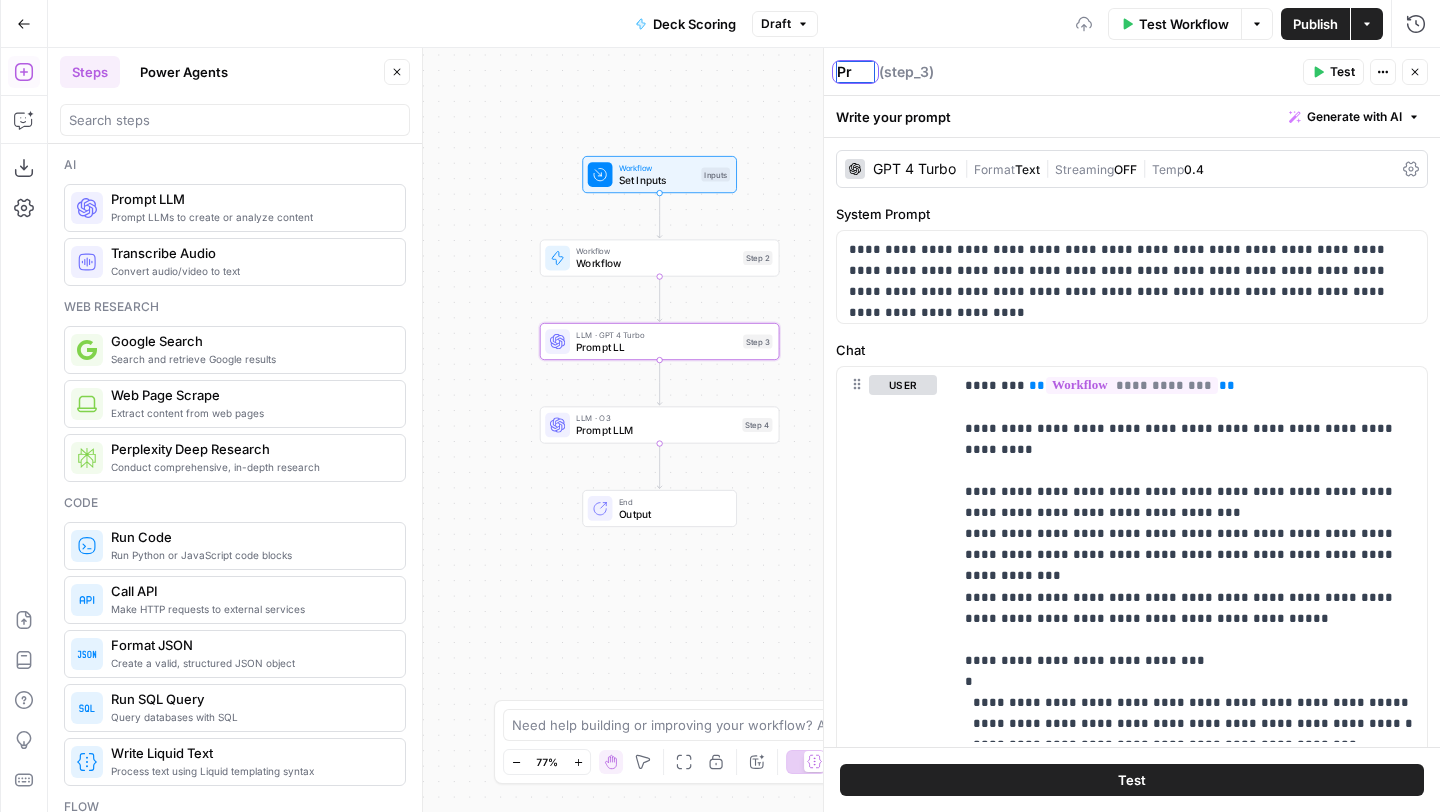 type on "P" 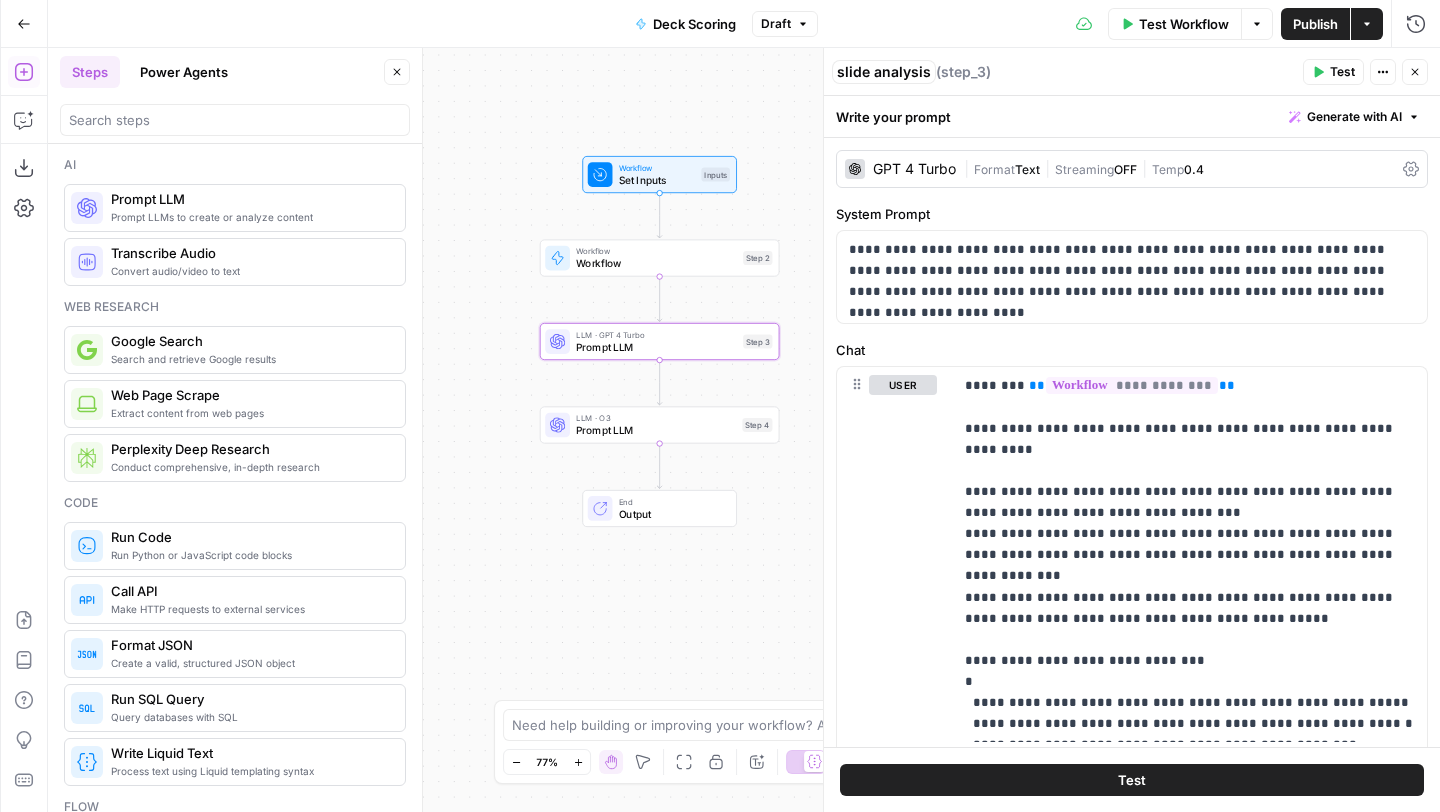 type on "slide analysis" 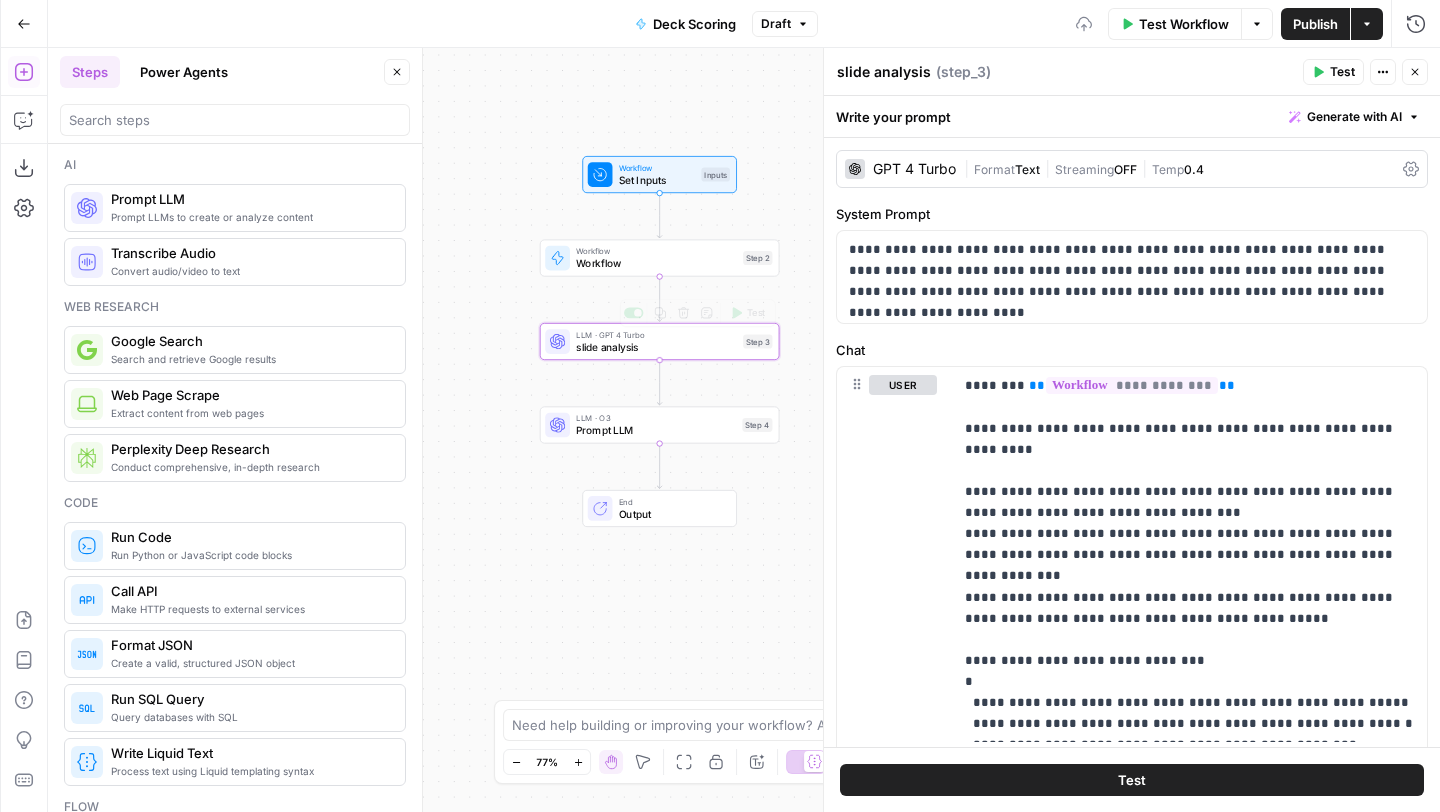 click on "Prompt LLM" at bounding box center (656, 430) 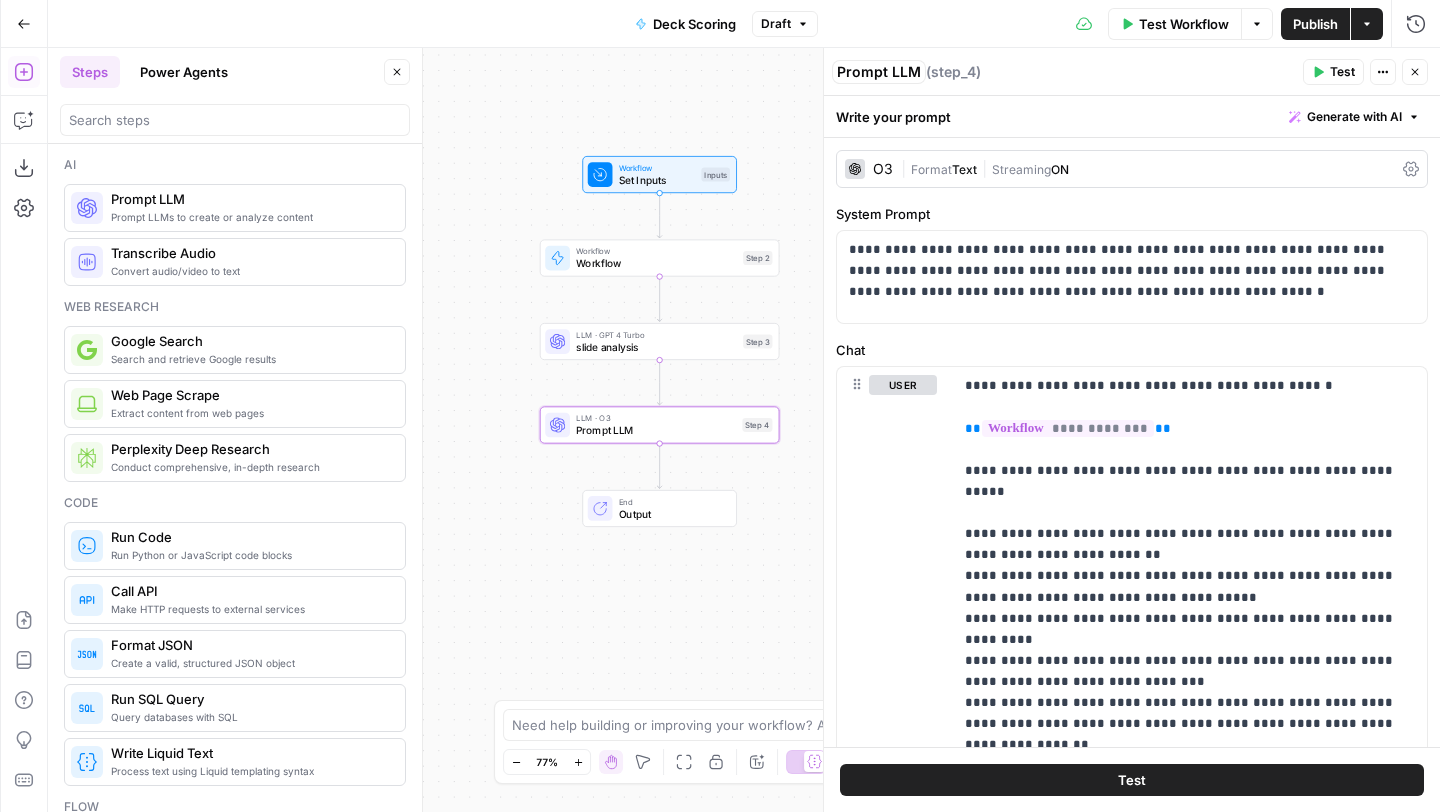 click on "Prompt LLM Prompt LLM" at bounding box center [879, 72] 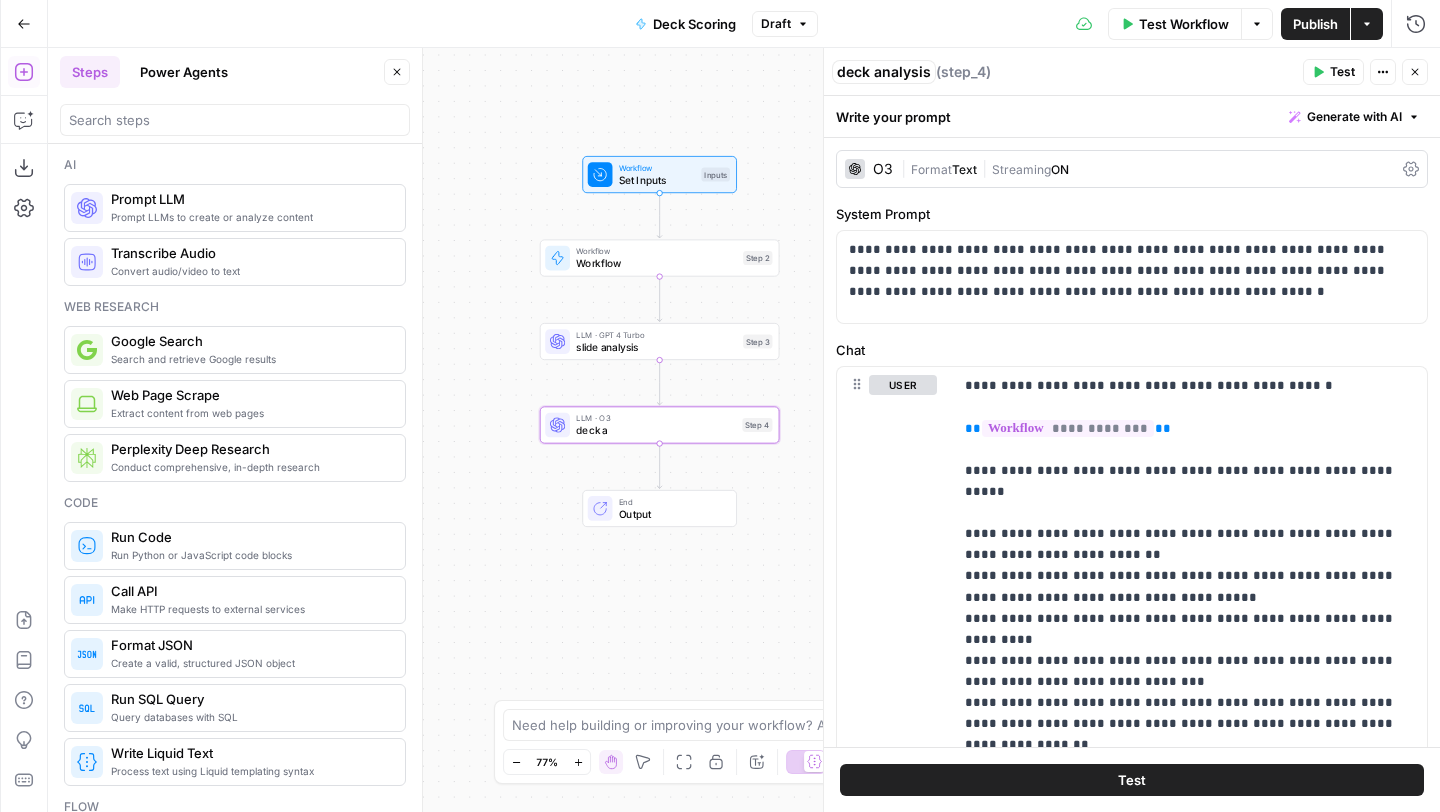 type on "deck analysis" 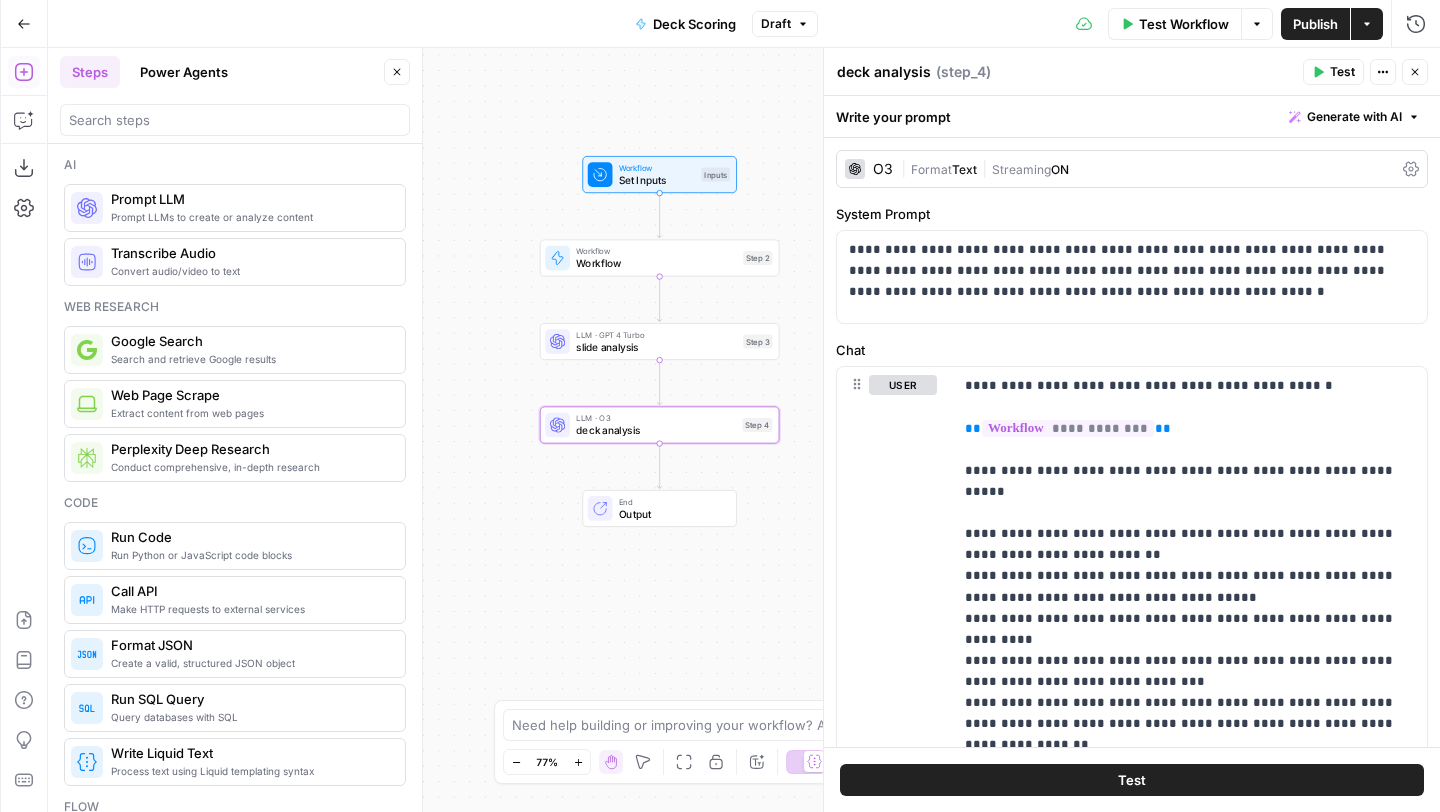 click on "Workflow Workflow Step 2 Copy step Delete step Add Note Test" at bounding box center [660, 257] 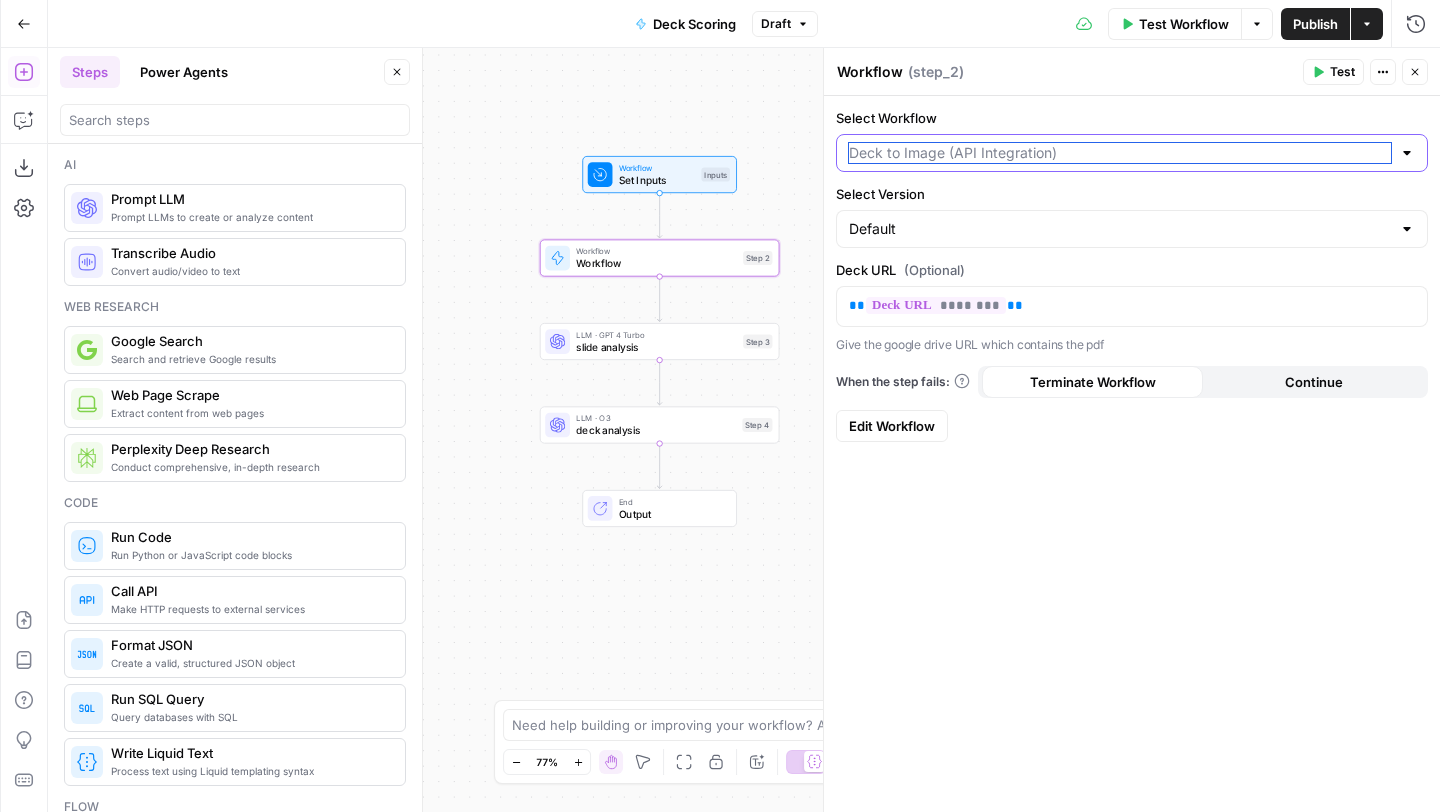 drag, startPoint x: 946, startPoint y: 155, endPoint x: 1089, endPoint y: 155, distance: 143 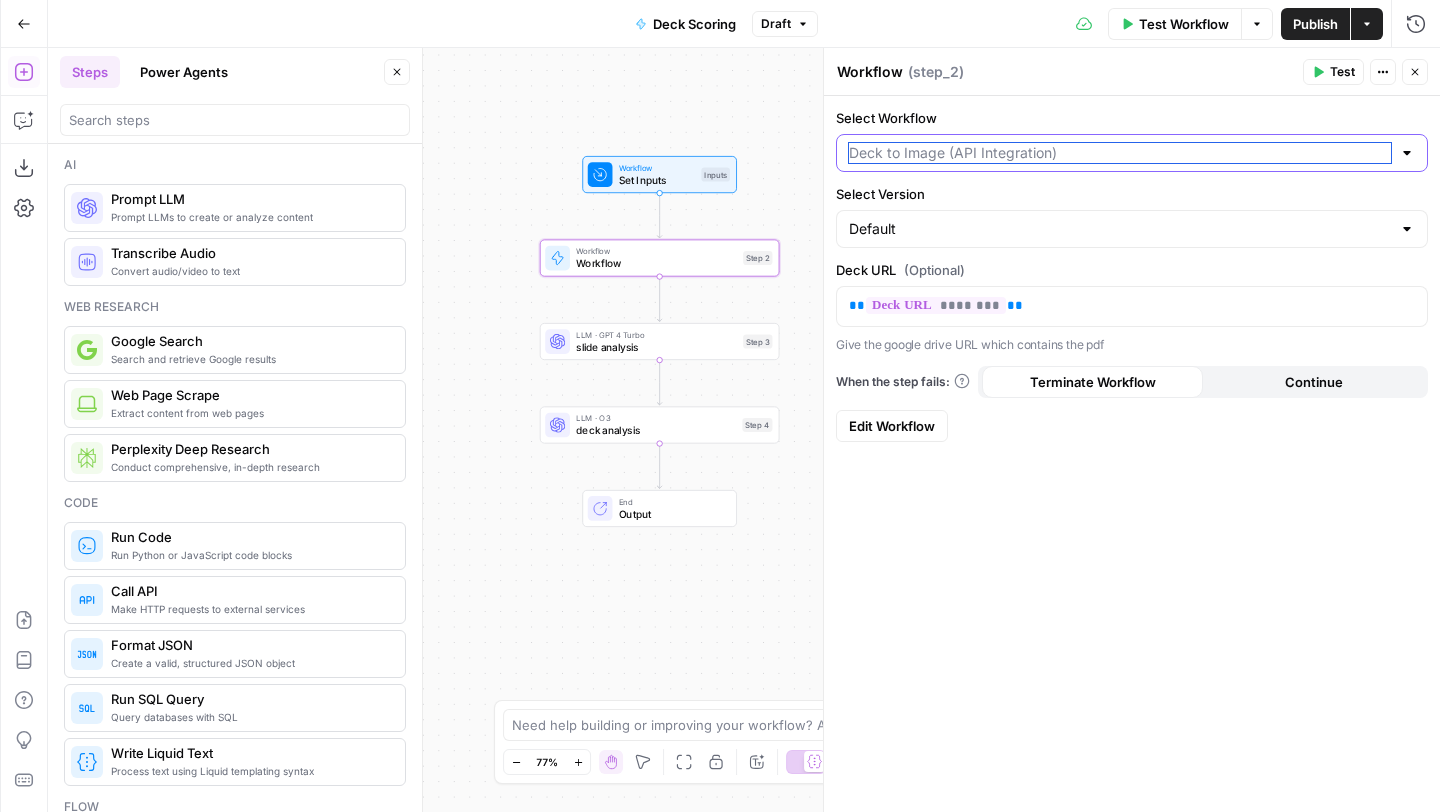 click on "Select Workflow" at bounding box center [1120, 153] 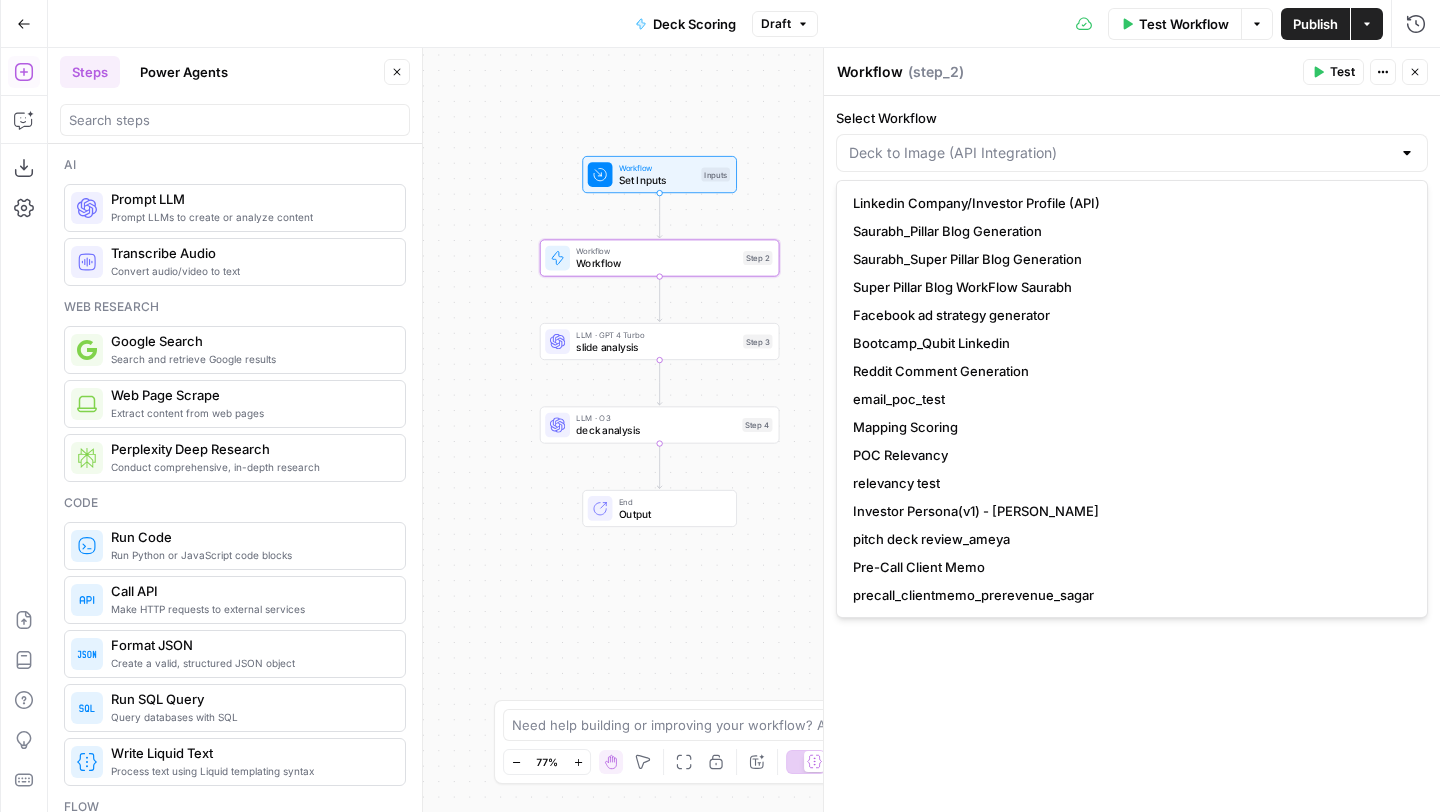 type on "Deck to Image (API Integration)" 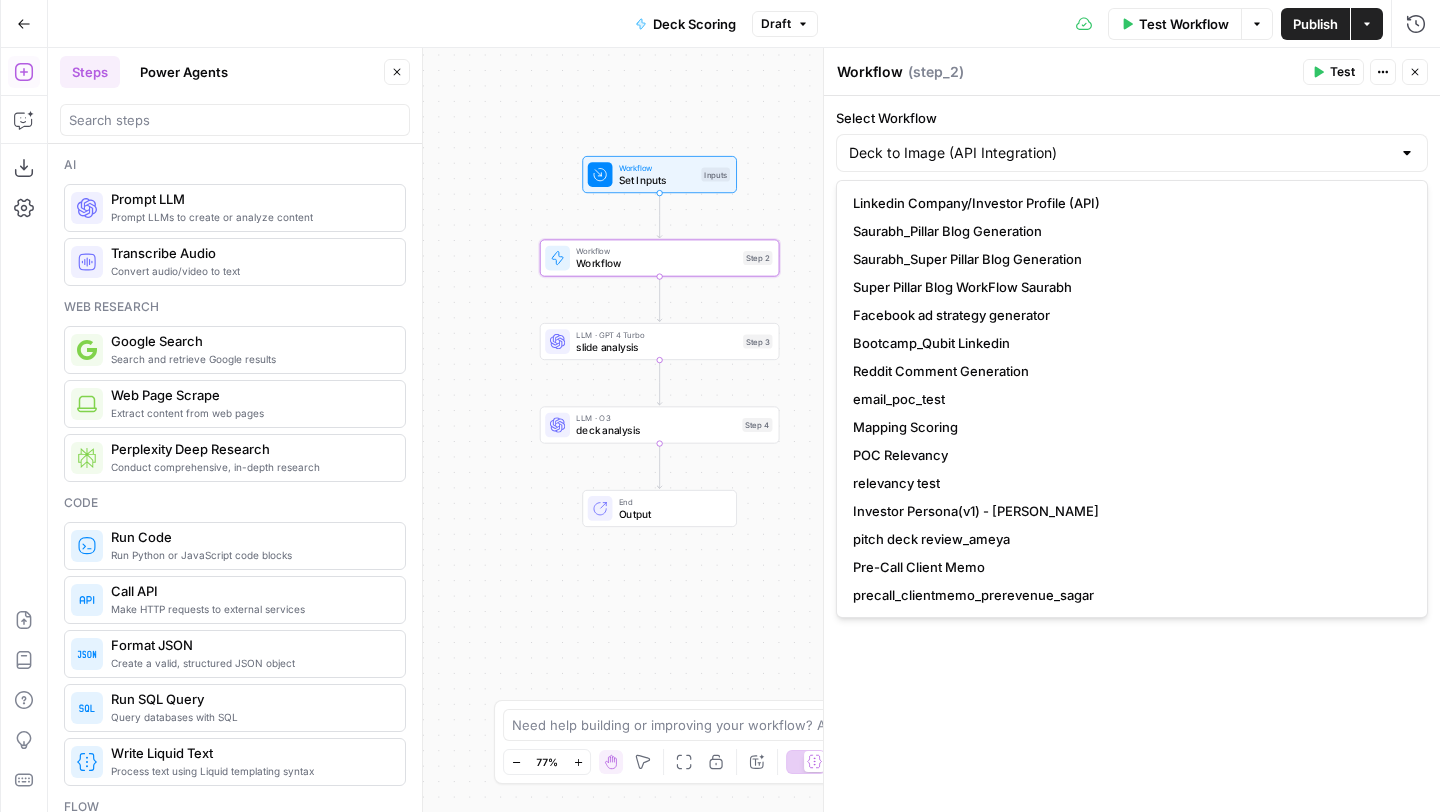 click on "Select Workflow Deck to Image (API Integration) Select Version Default Deck URL   (Optional) ** ******** ** Give the google drive URL which contains the pdf When the step fails: Terminate Workflow Continue Edit Workflow" at bounding box center [1132, 454] 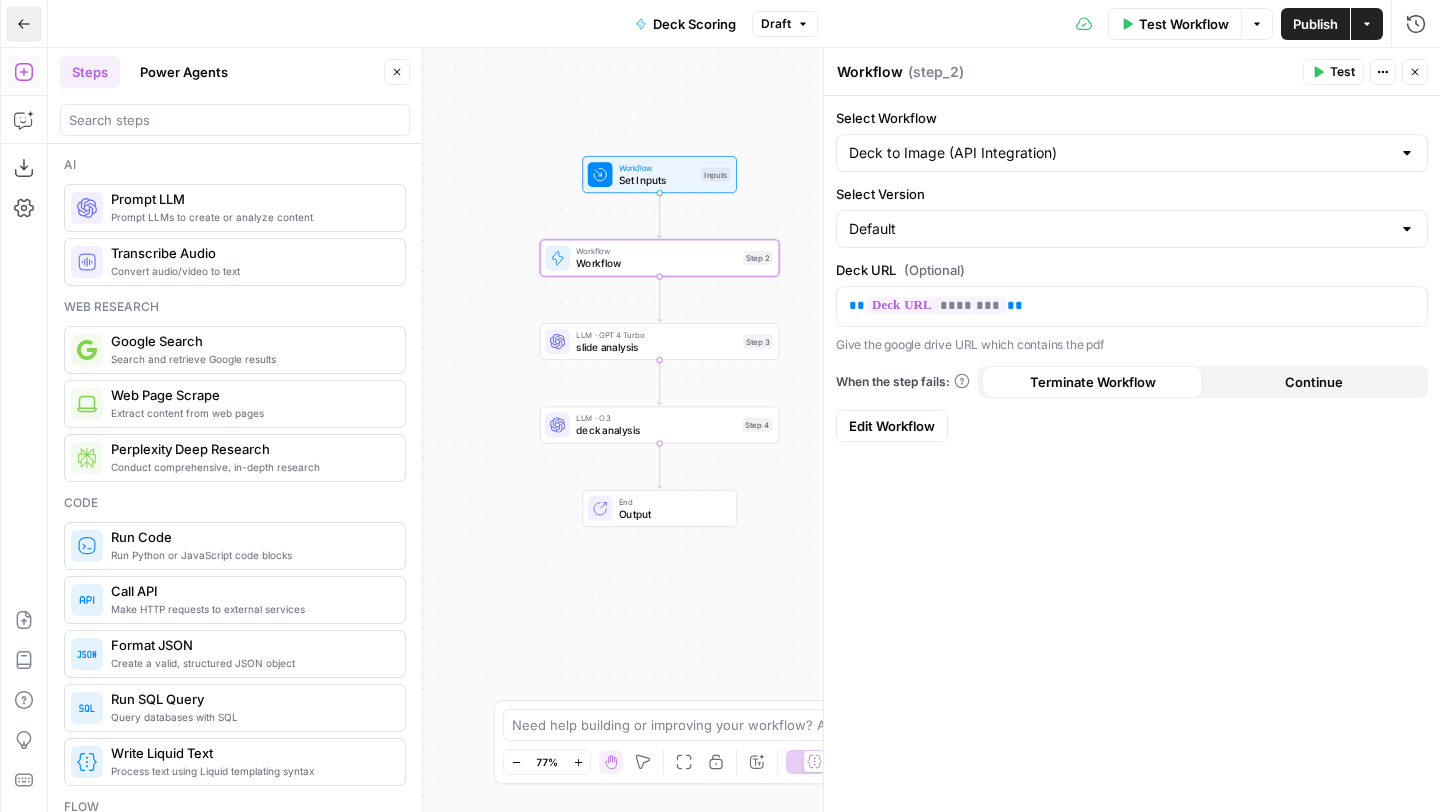 click on "Go Back" at bounding box center (24, 24) 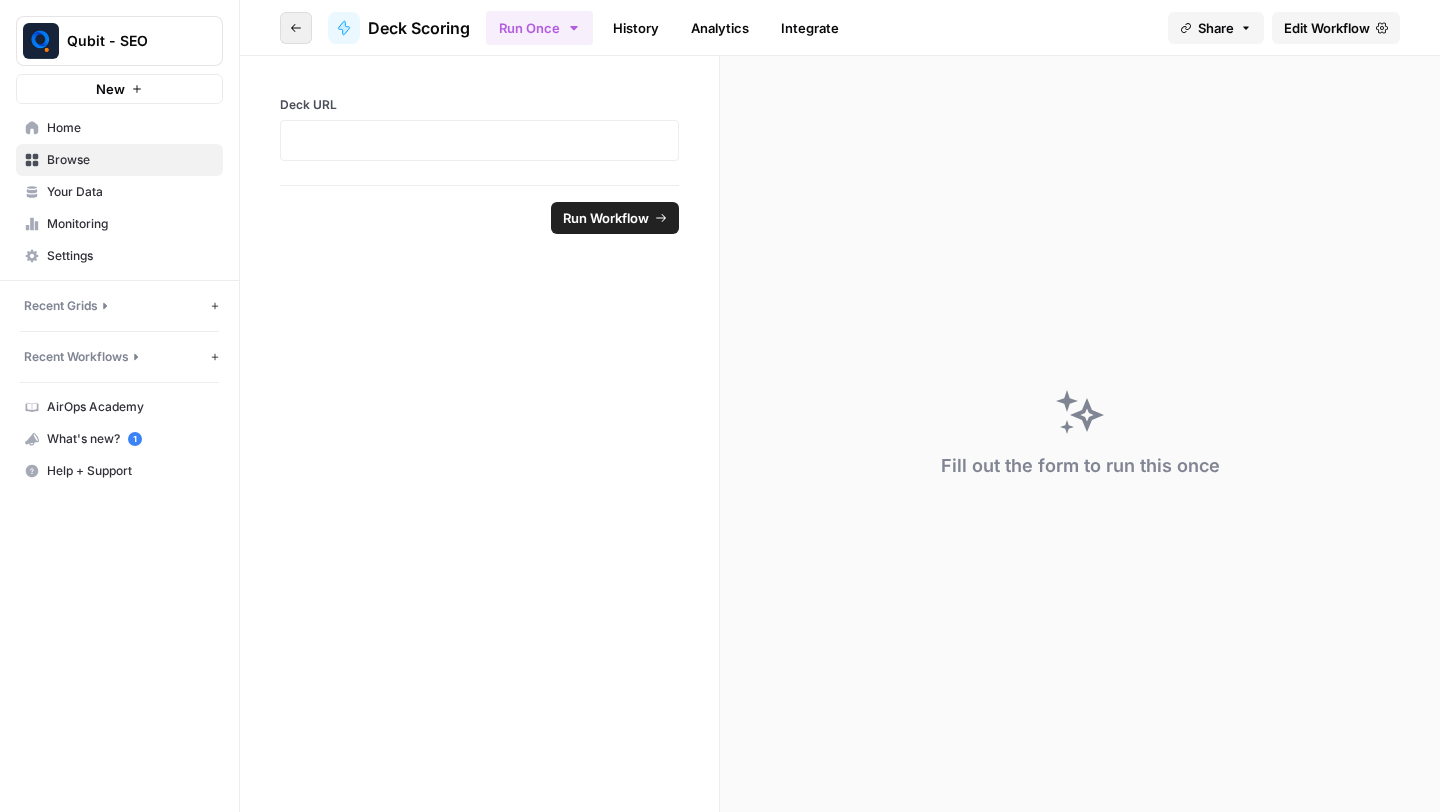 click on "Go back" at bounding box center (296, 28) 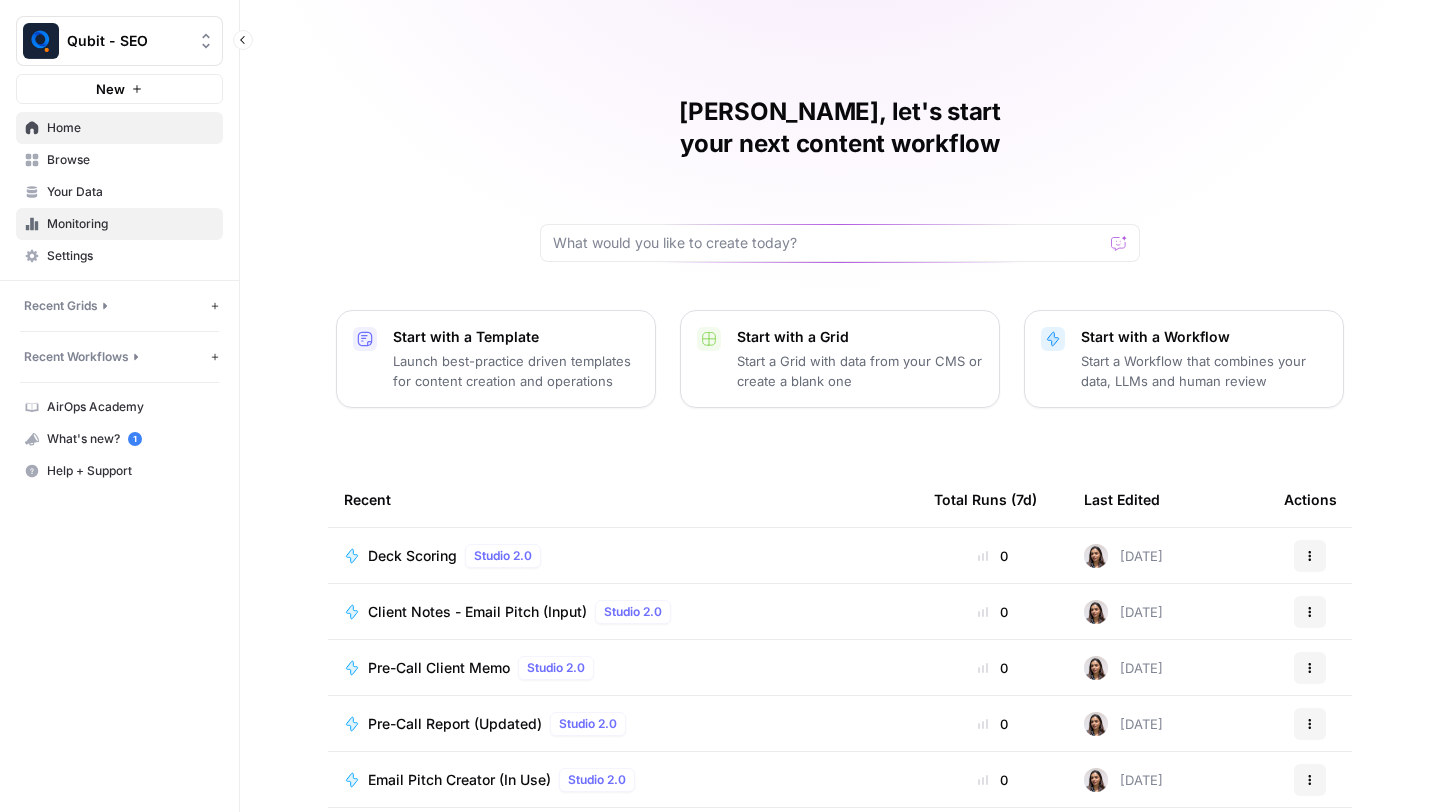 click on "Monitoring" at bounding box center [130, 224] 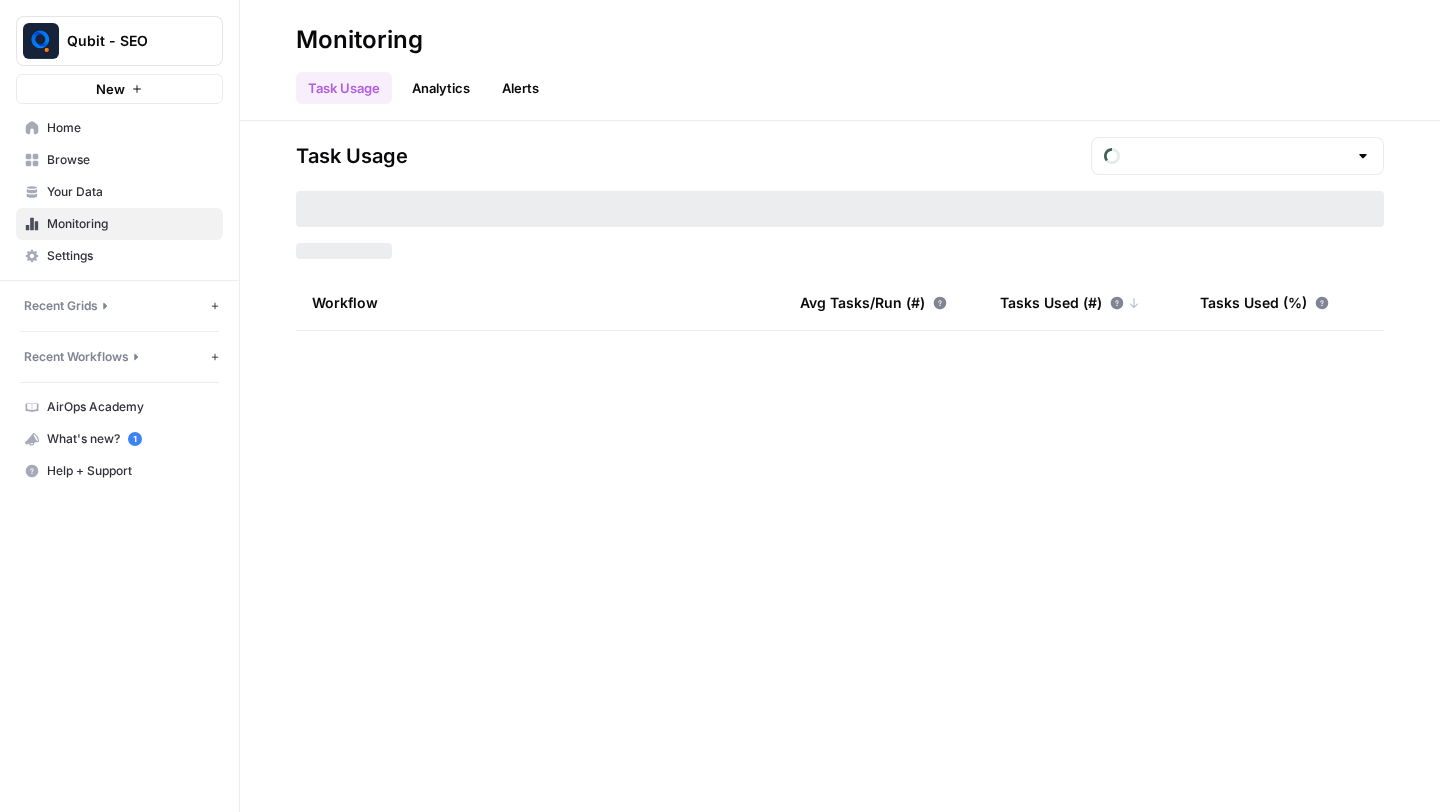 type on "July Overage" 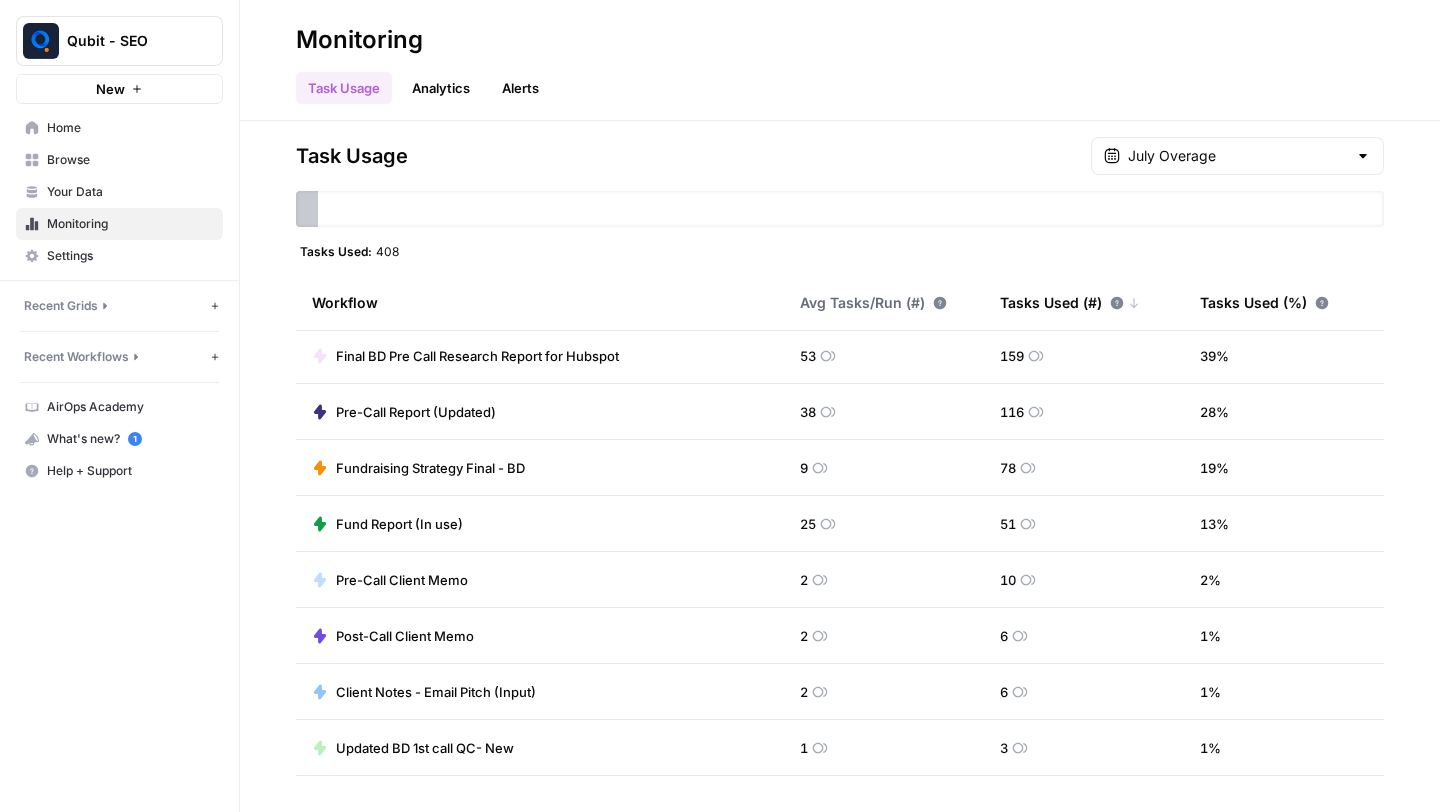 scroll, scrollTop: 0, scrollLeft: 0, axis: both 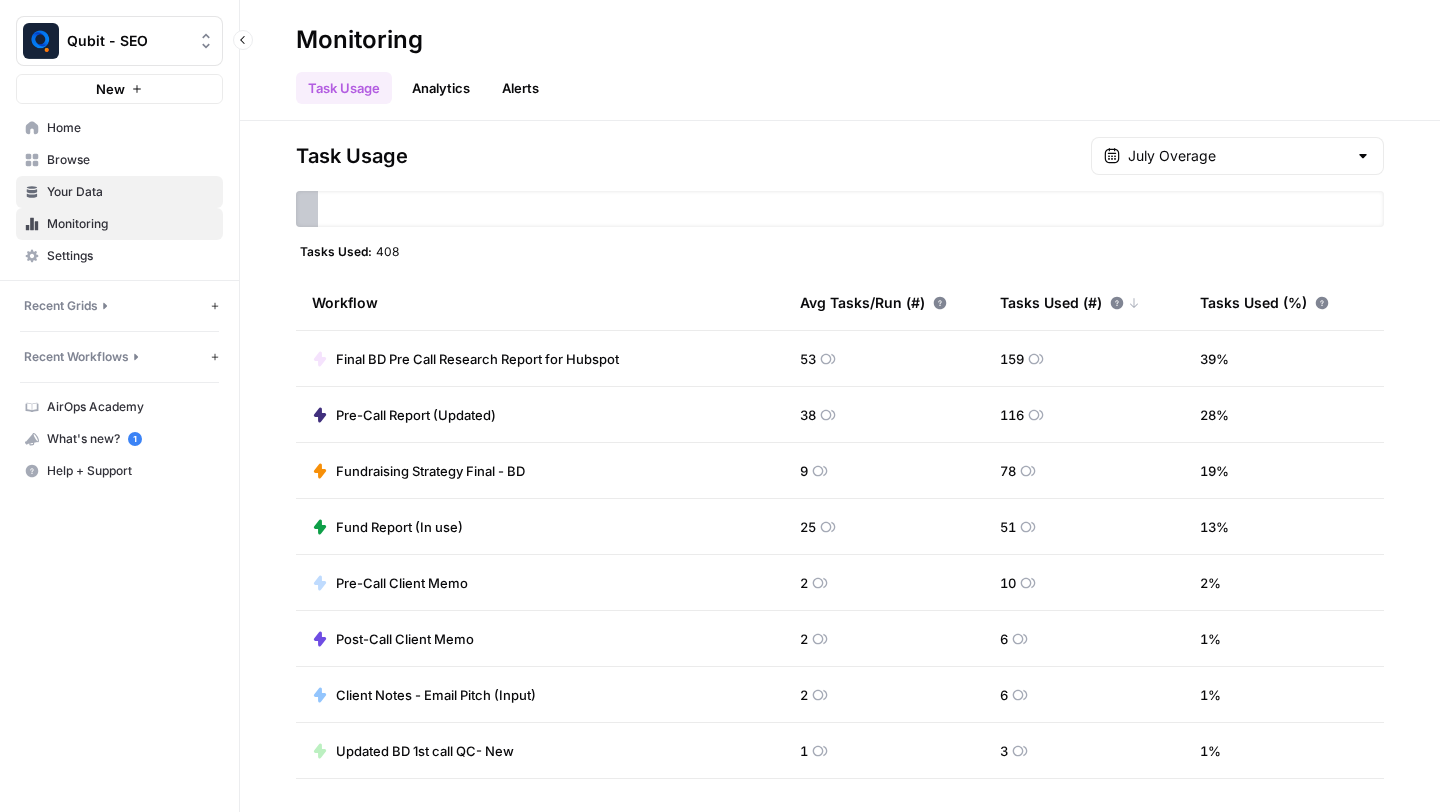 click on "Your Data" at bounding box center (119, 192) 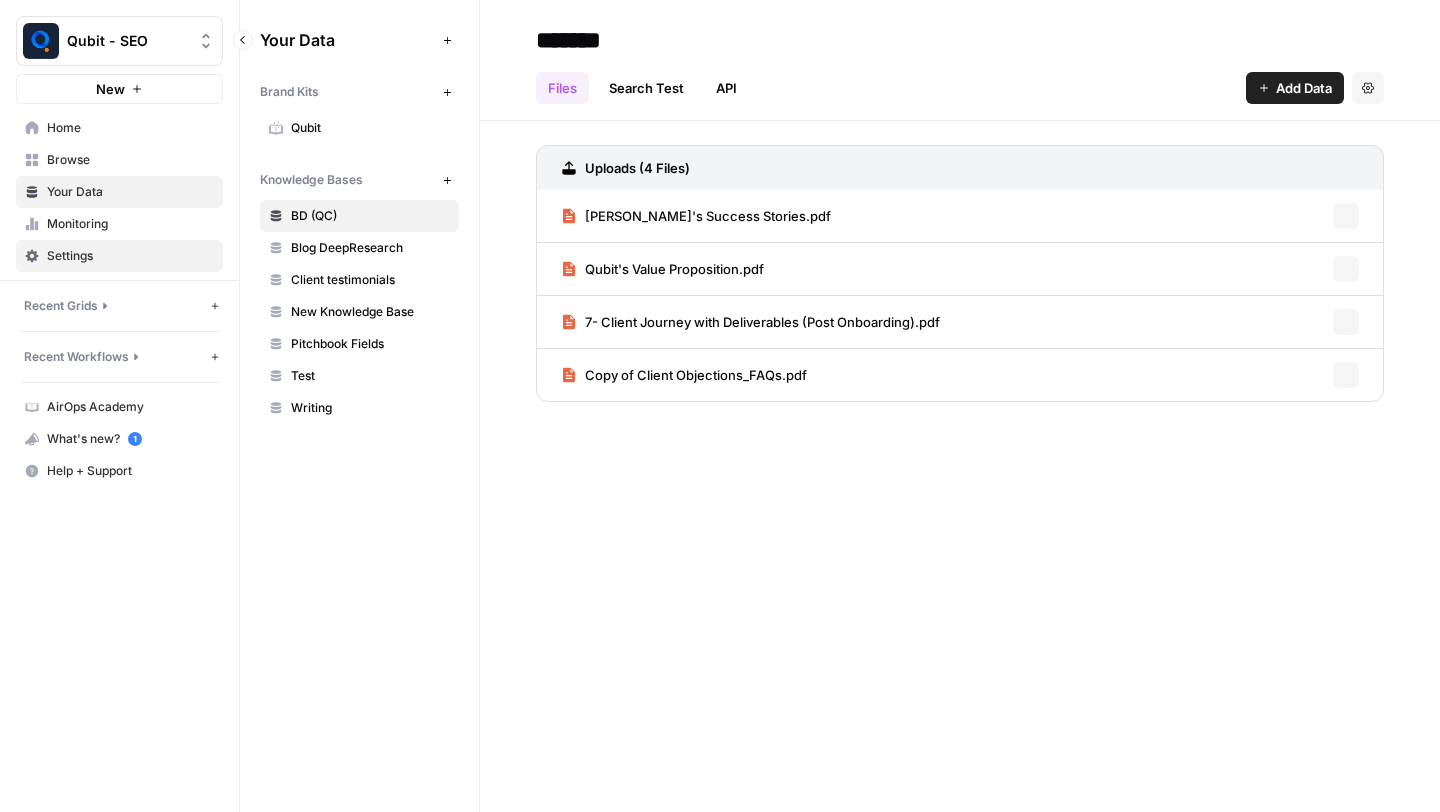 click on "Settings" at bounding box center [119, 256] 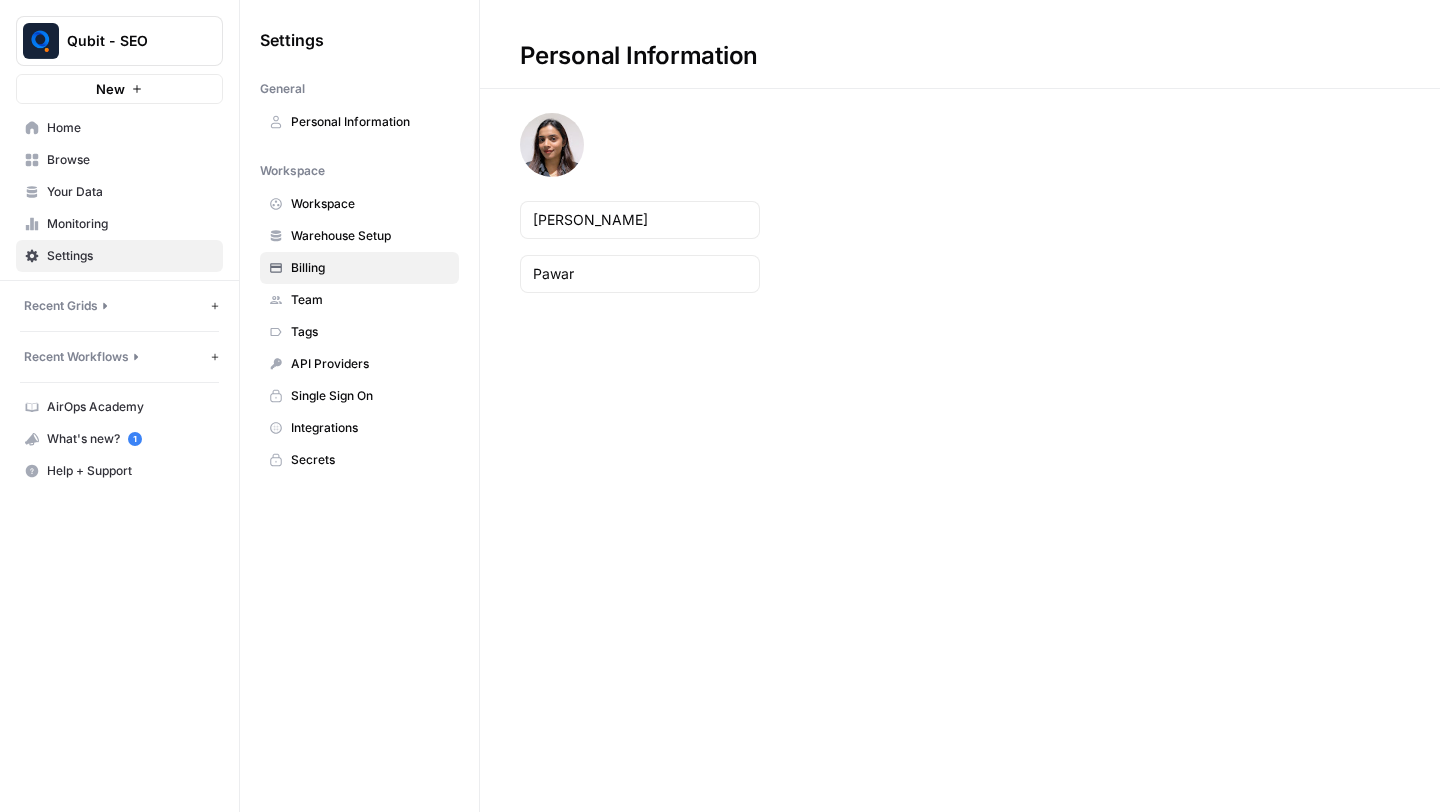 click on "Billing" at bounding box center [370, 268] 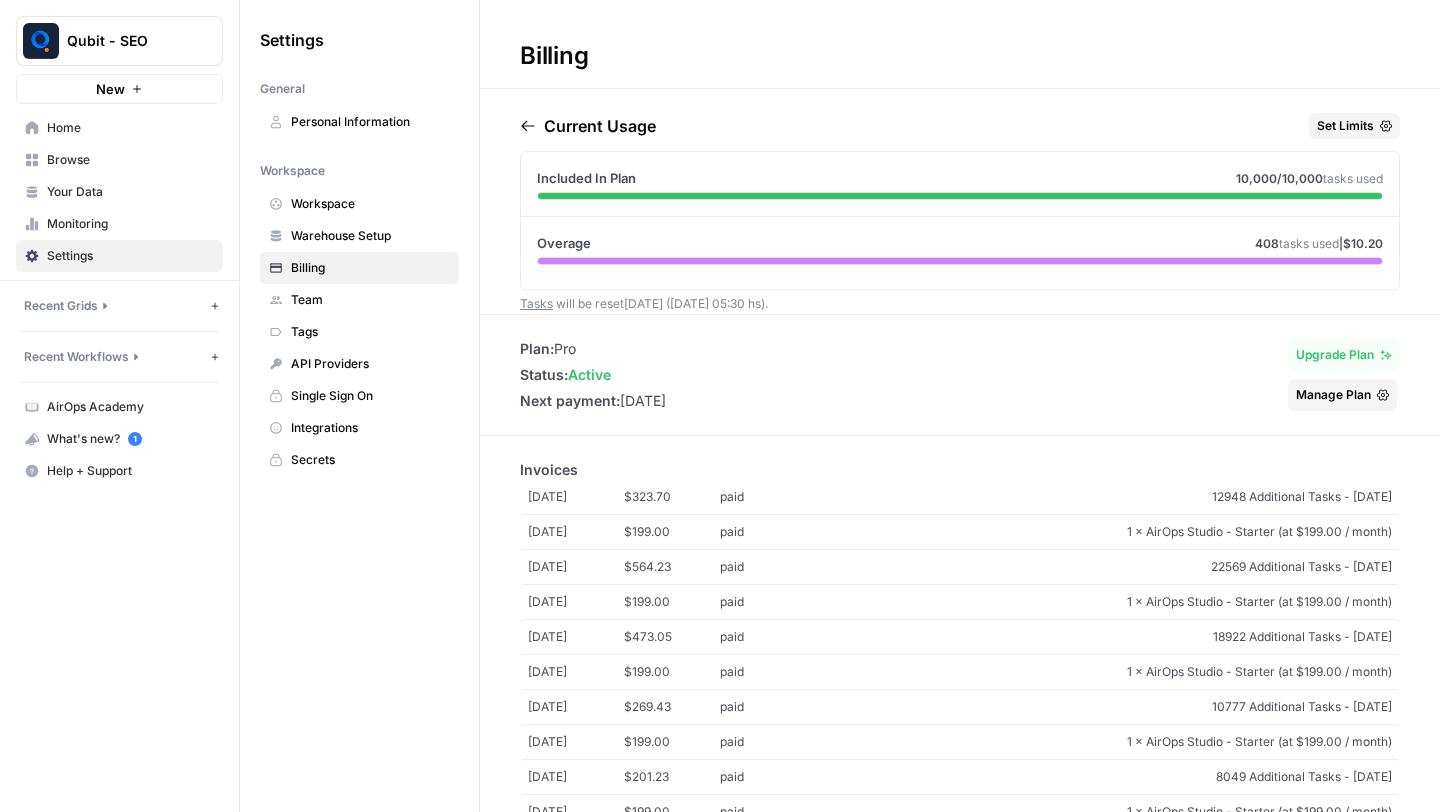 scroll, scrollTop: 69, scrollLeft: 0, axis: vertical 